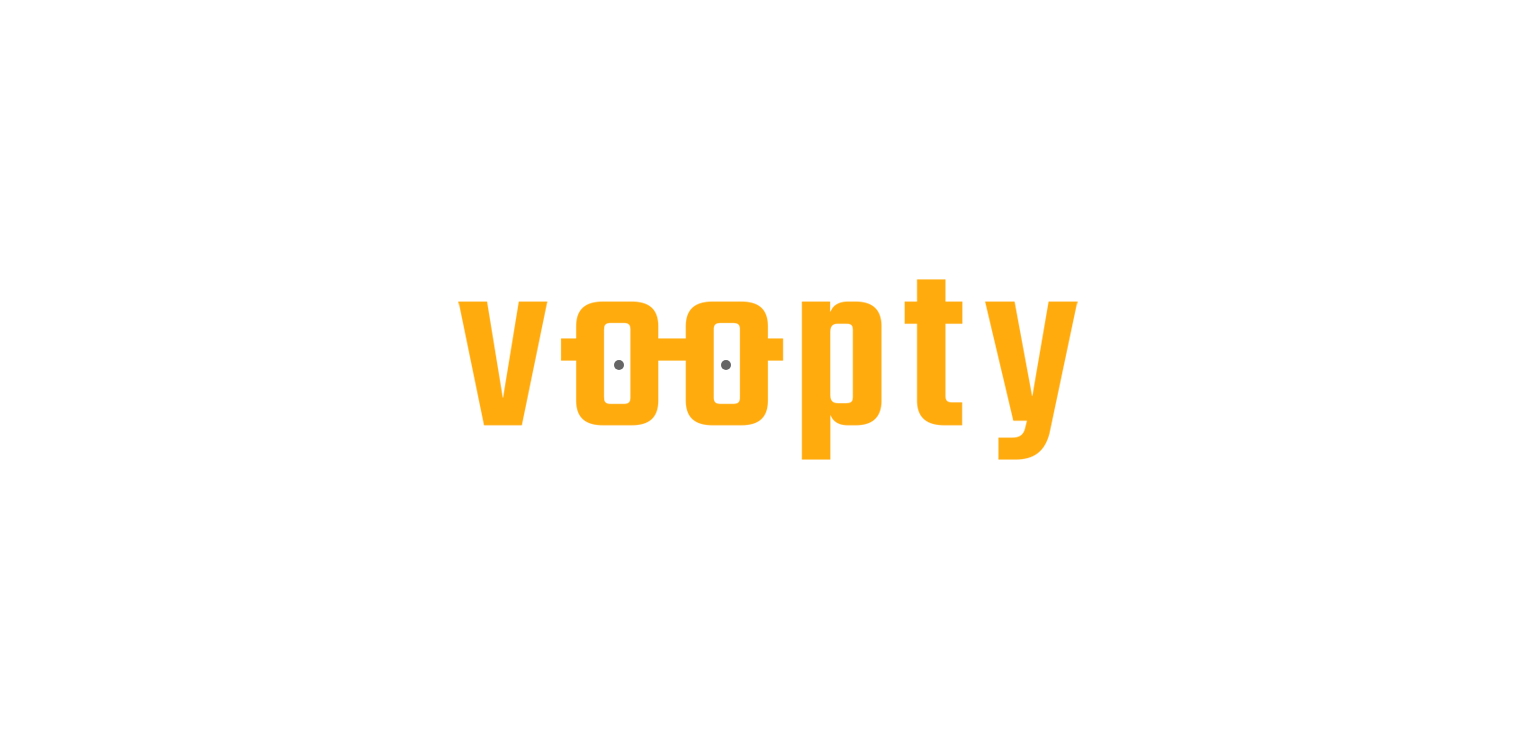scroll, scrollTop: 0, scrollLeft: 0, axis: both 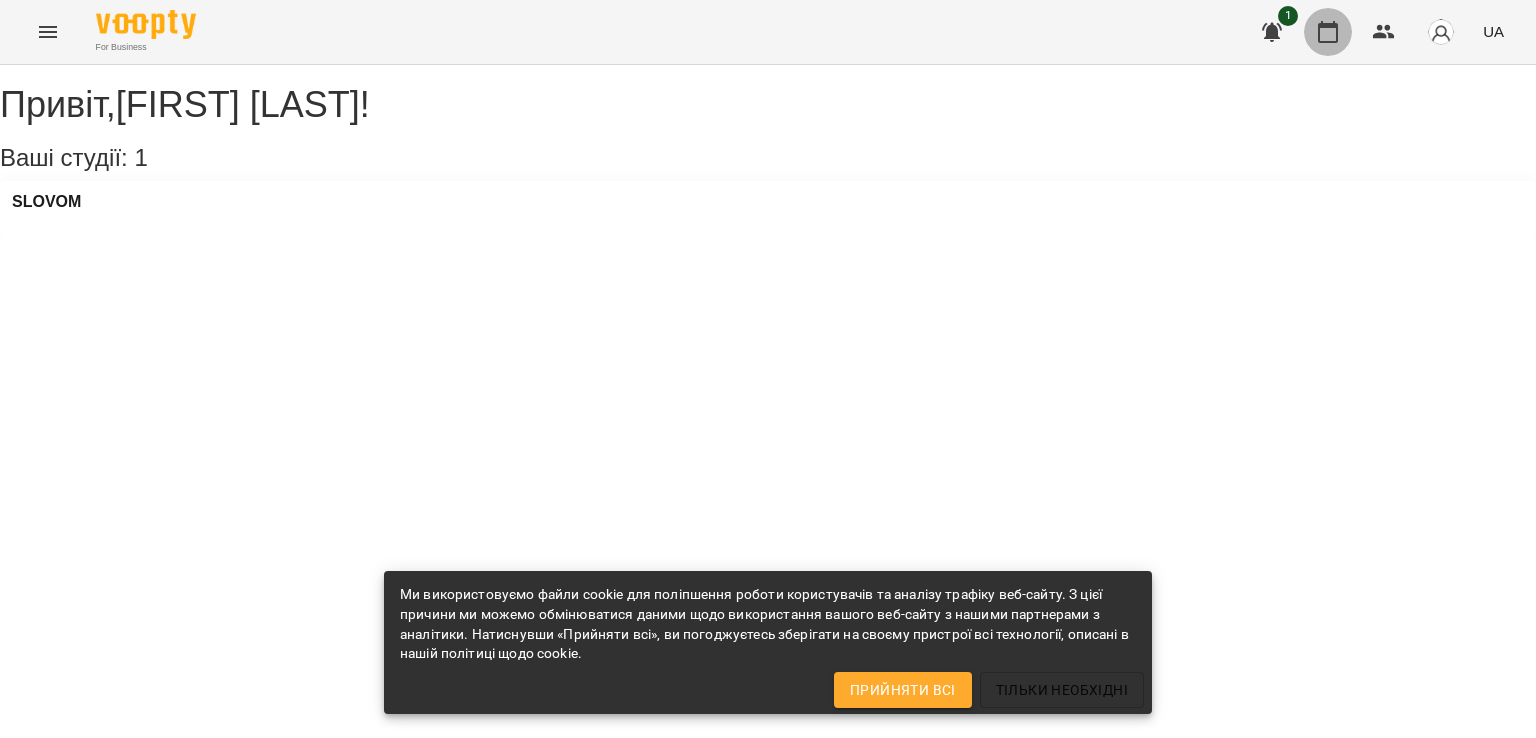 click 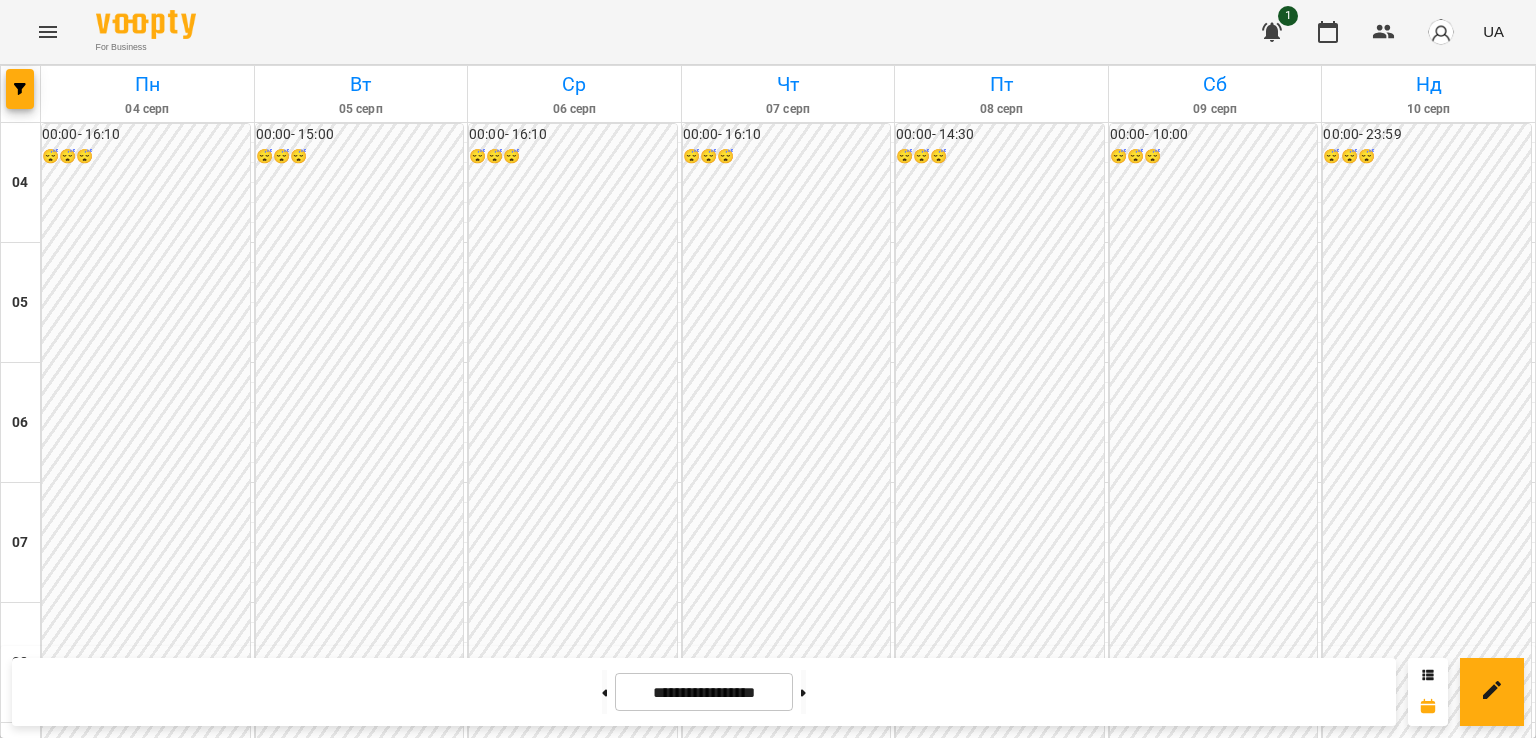 scroll, scrollTop: 1463, scrollLeft: 0, axis: vertical 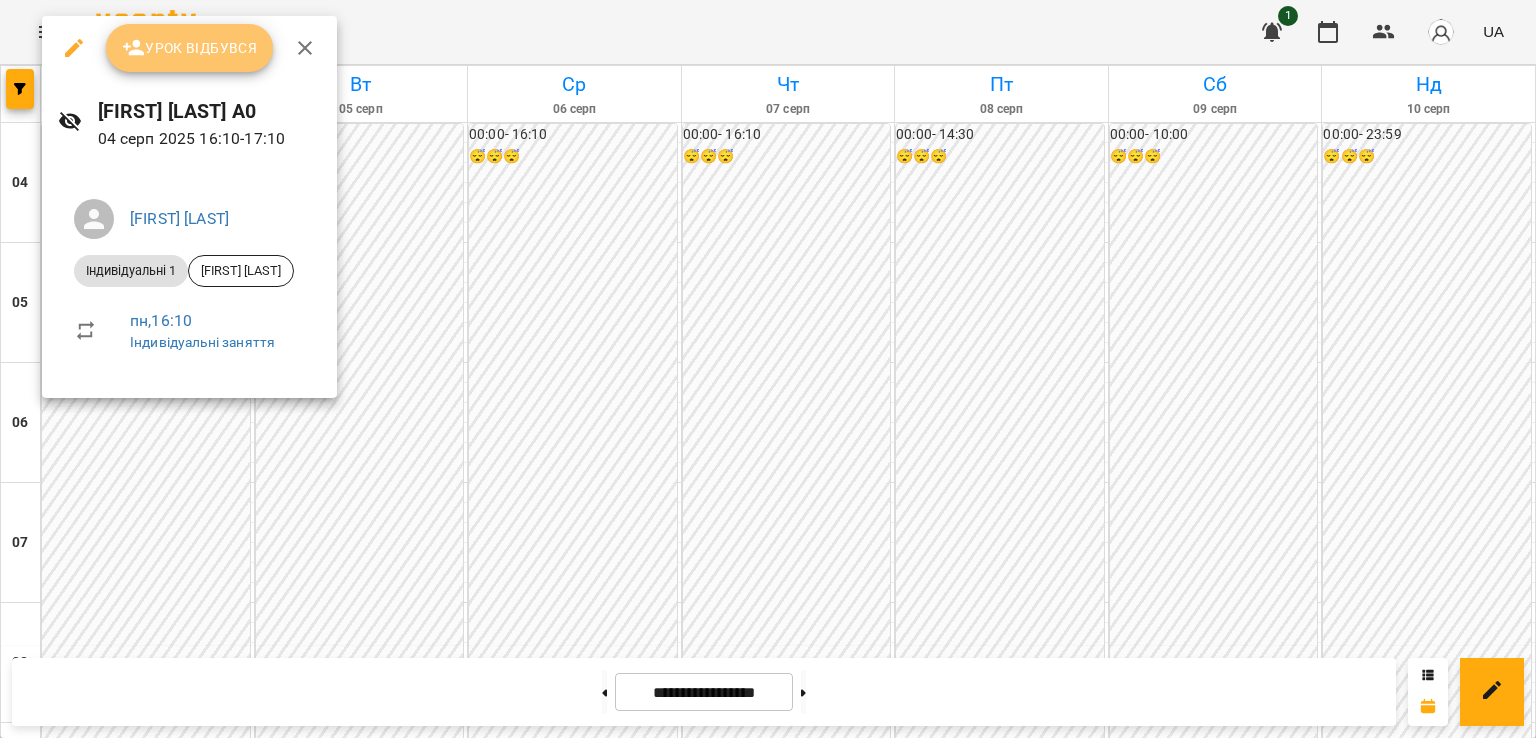 click on "Урок відбувся" at bounding box center [190, 48] 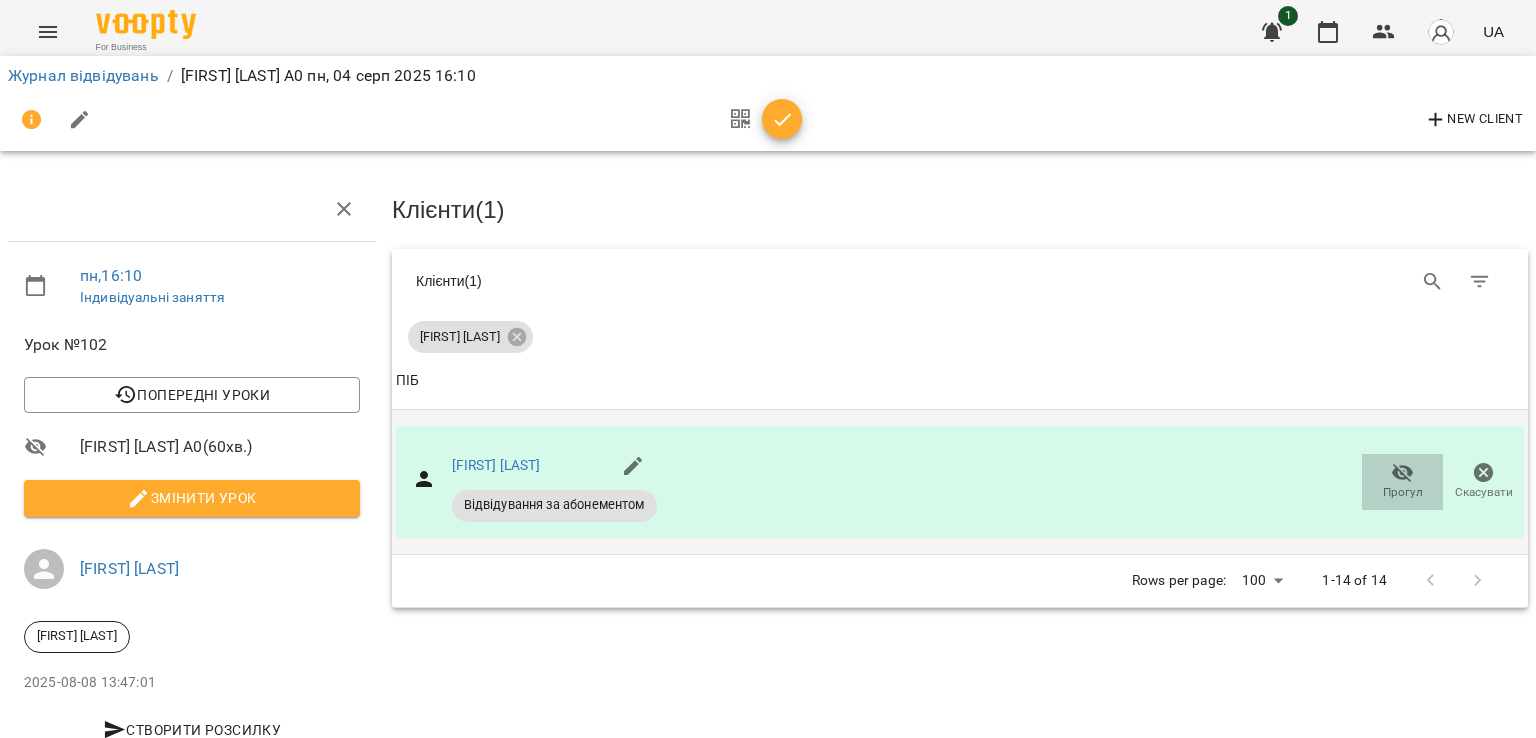 click 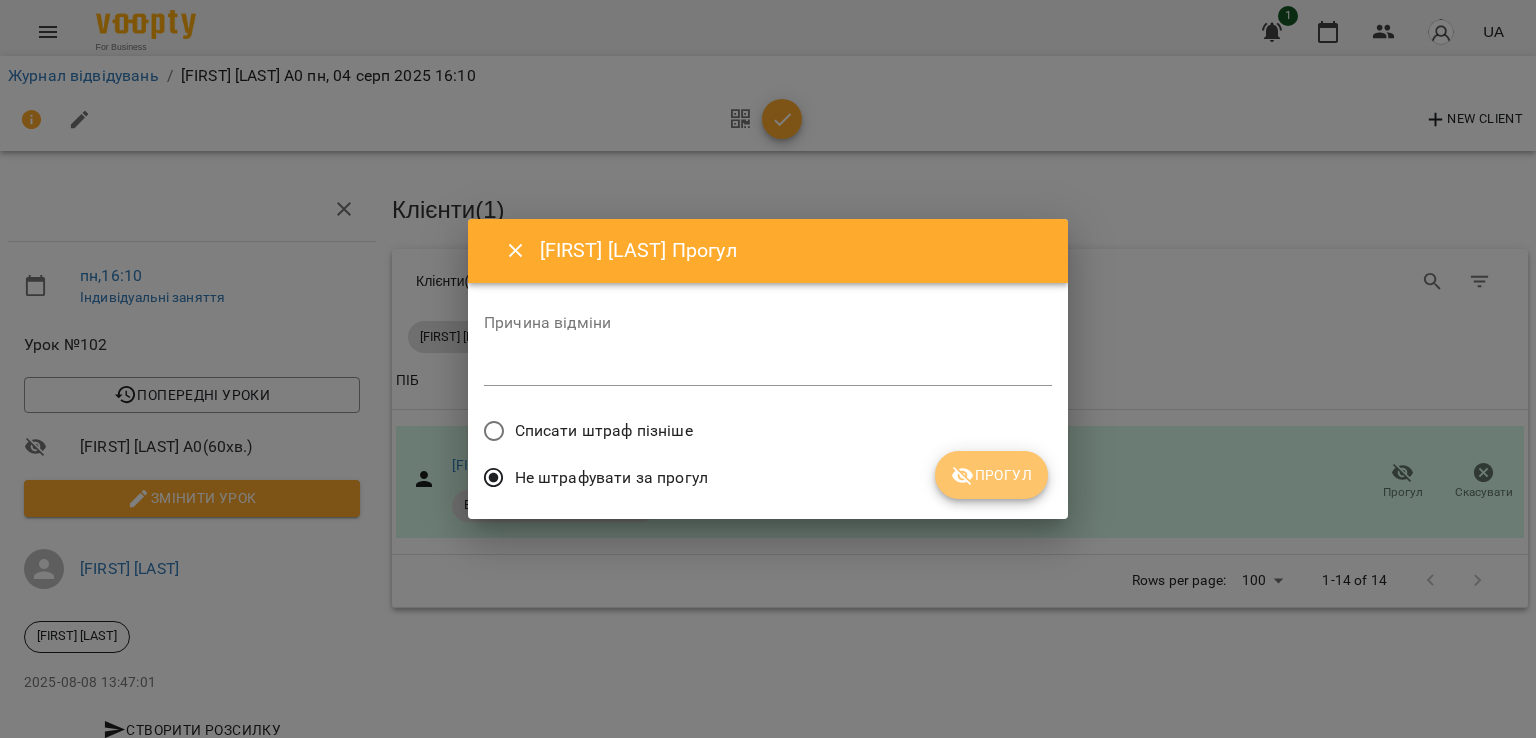 click 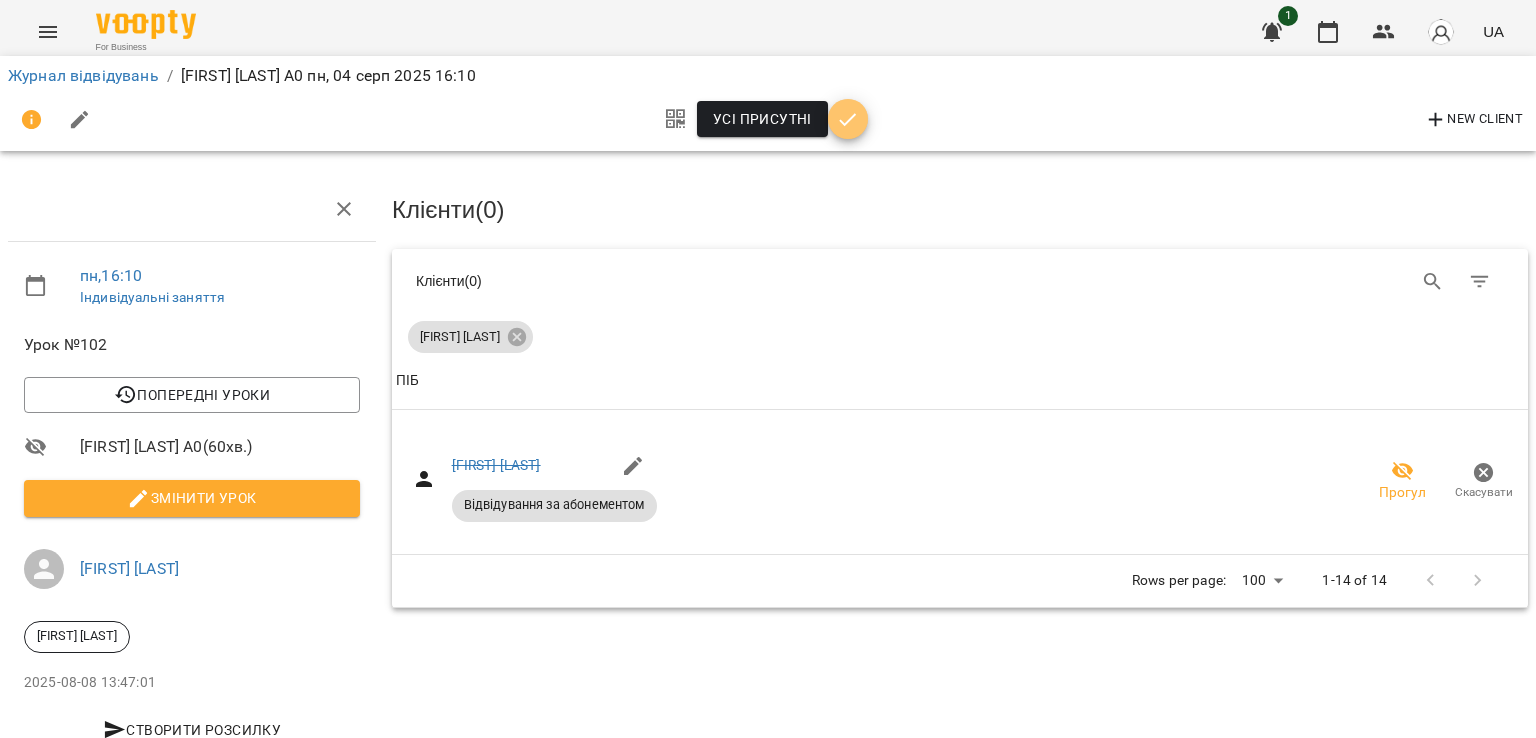 click 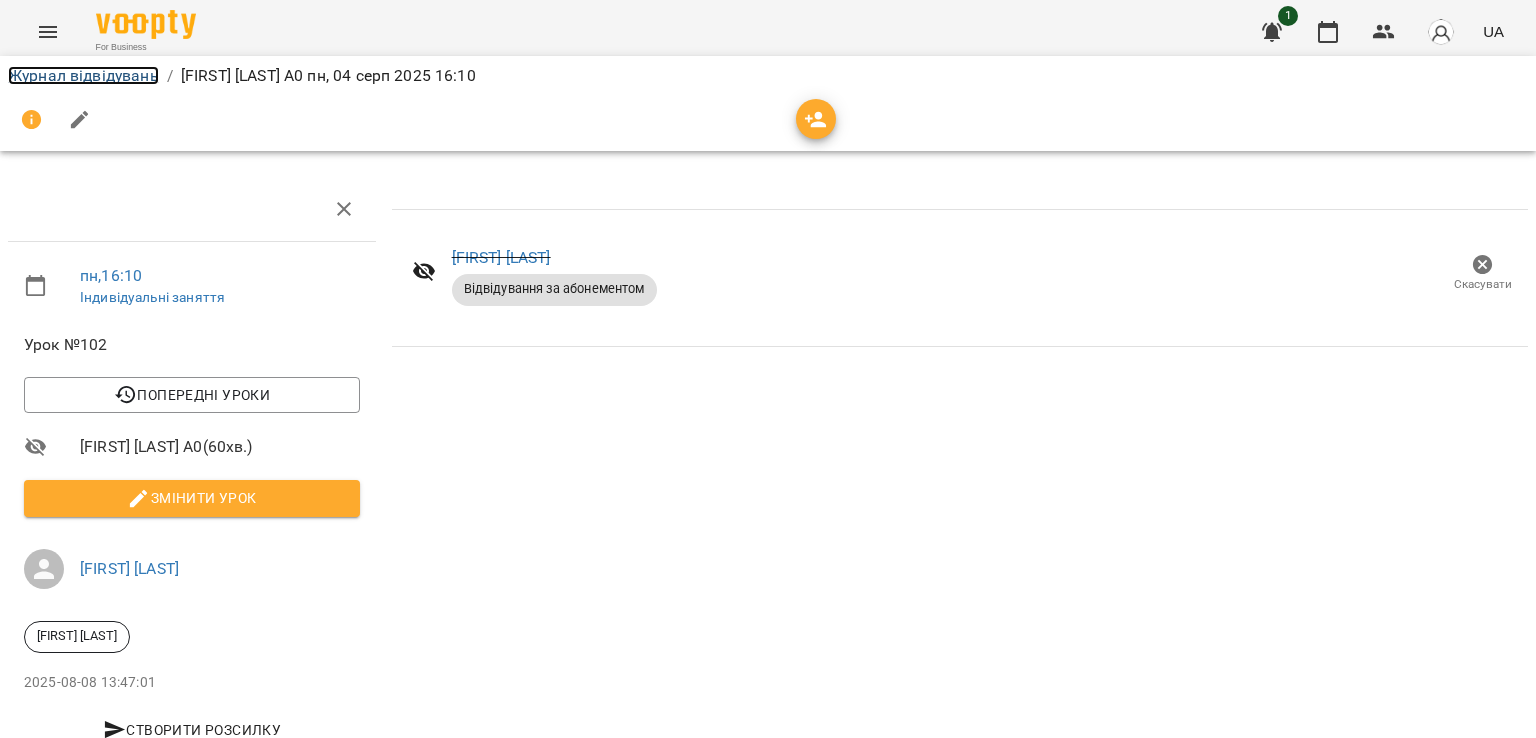 click on "Журнал відвідувань" at bounding box center [83, 75] 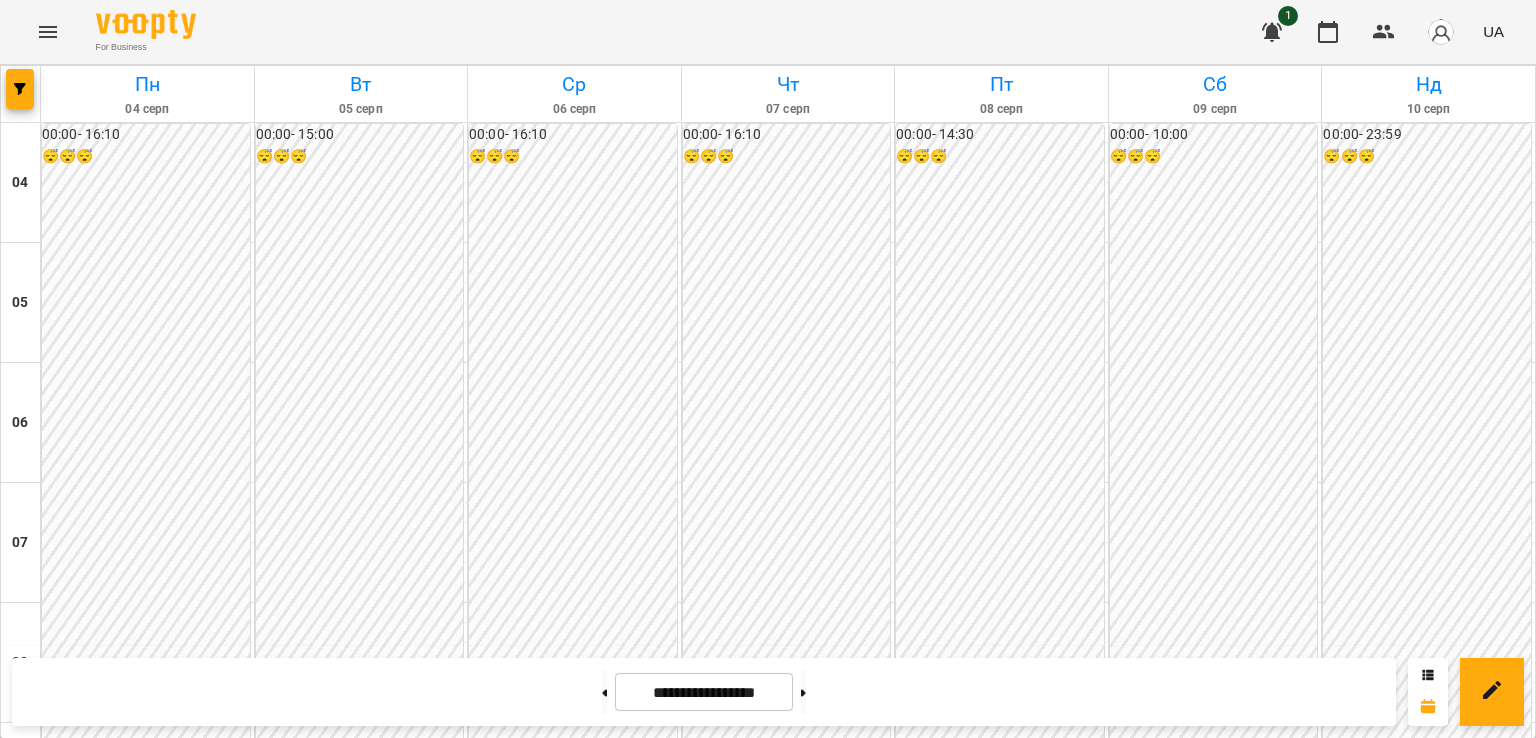 scroll, scrollTop: 1607, scrollLeft: 0, axis: vertical 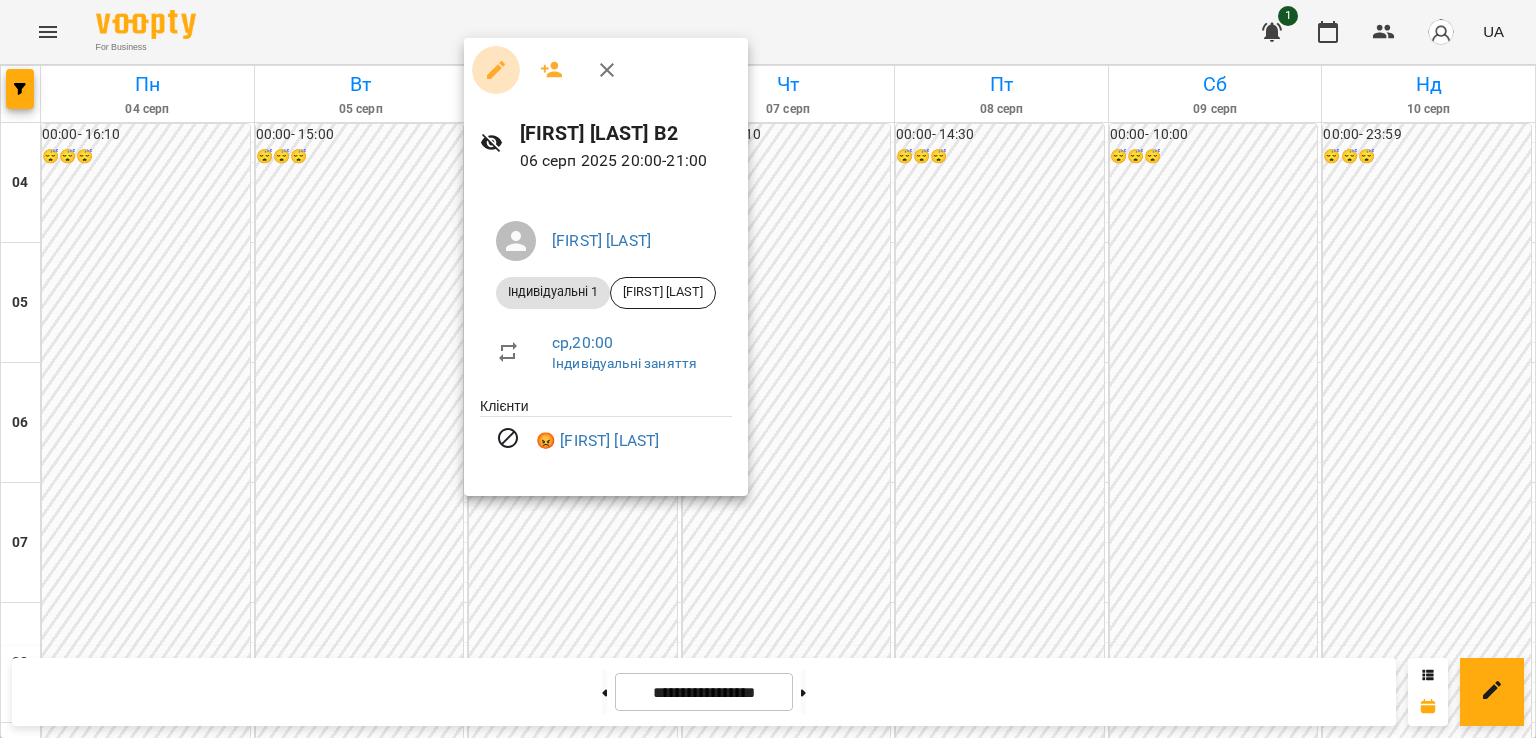 click 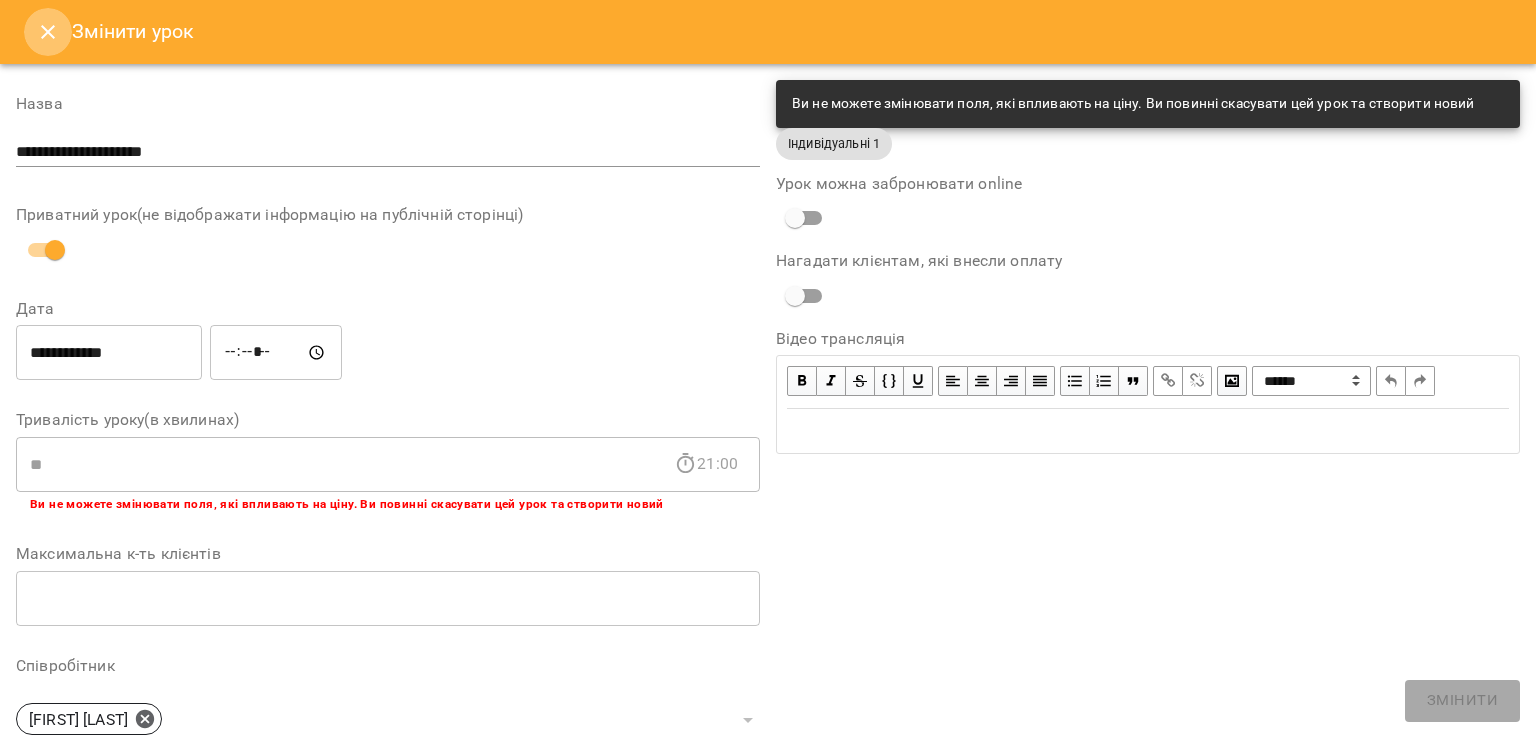 click 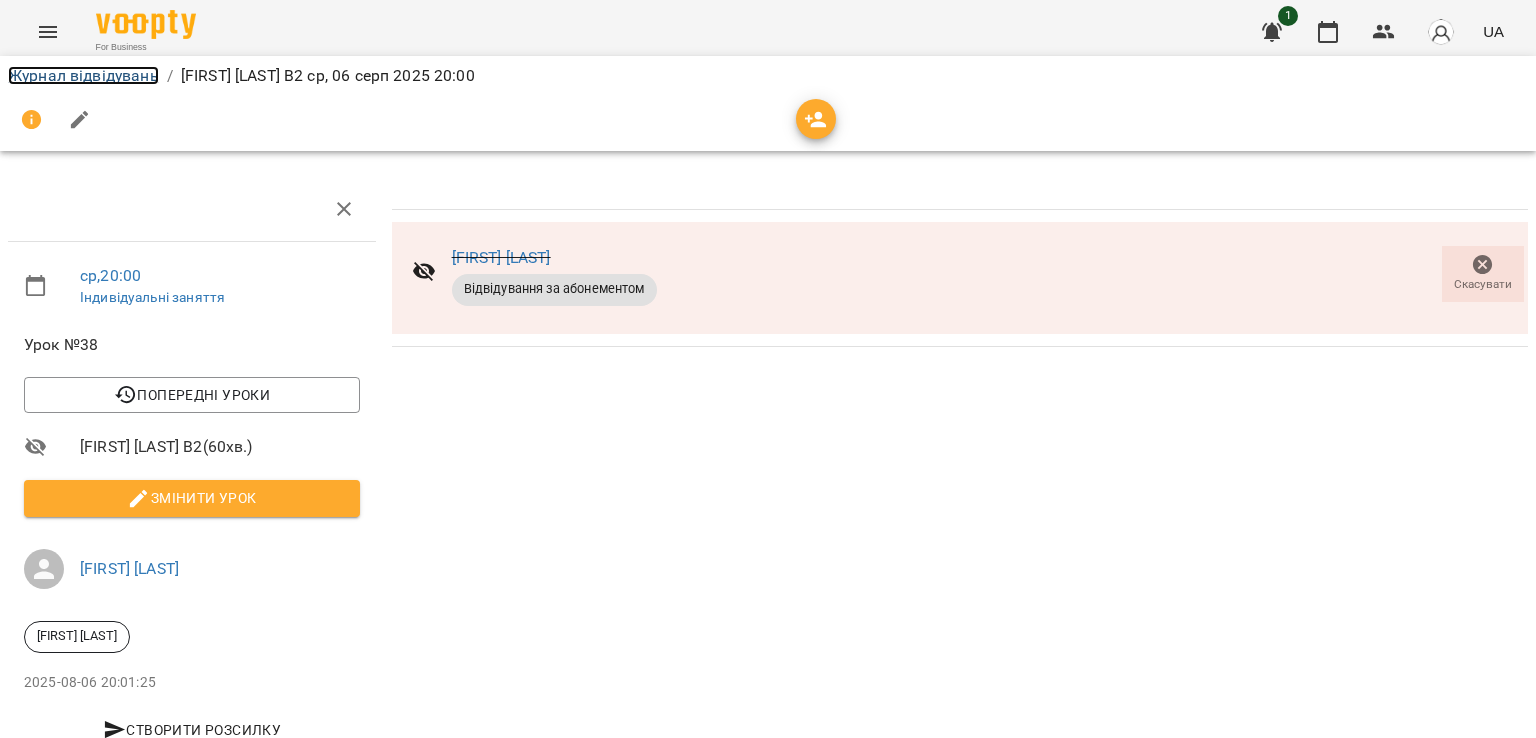 click on "Журнал відвідувань" at bounding box center [83, 75] 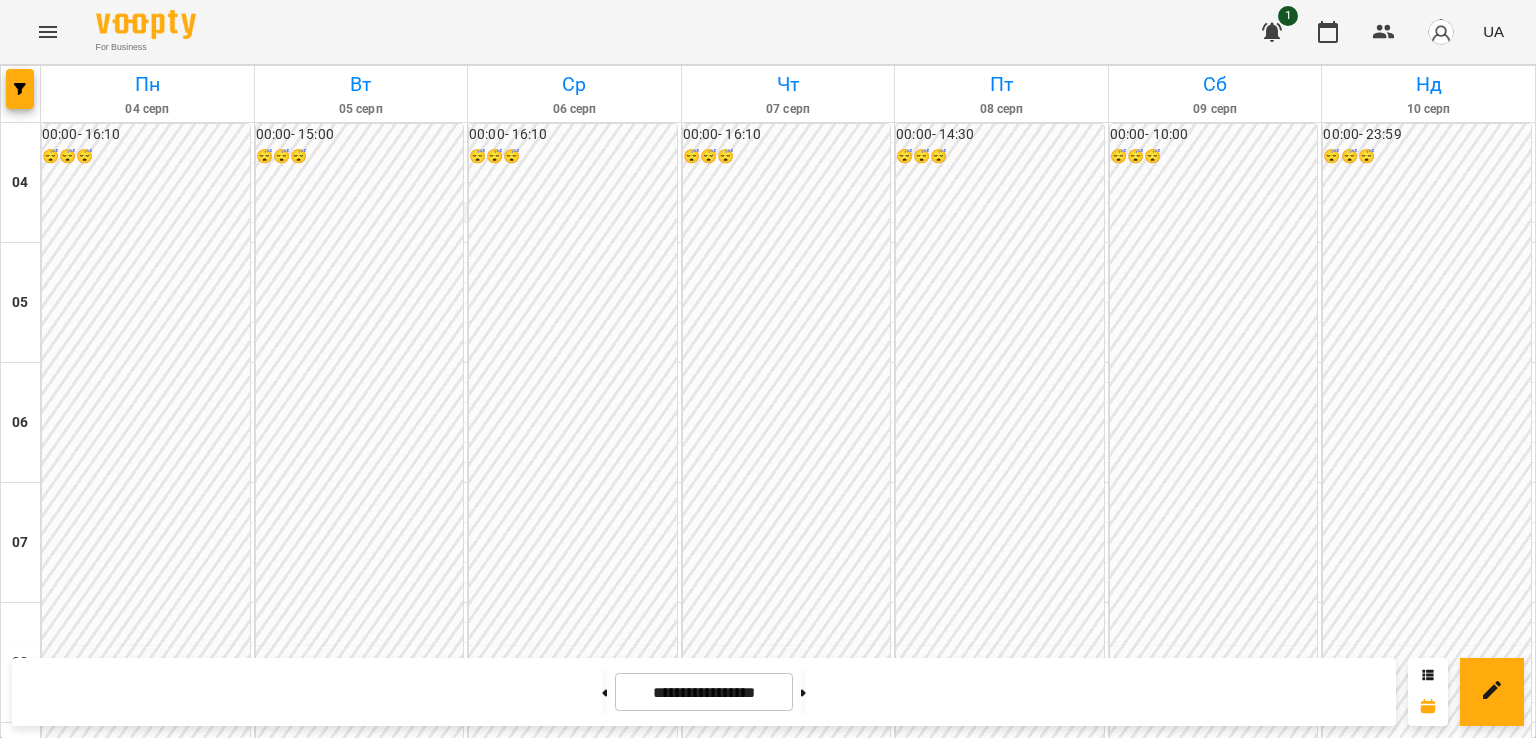 scroll, scrollTop: 1464, scrollLeft: 0, axis: vertical 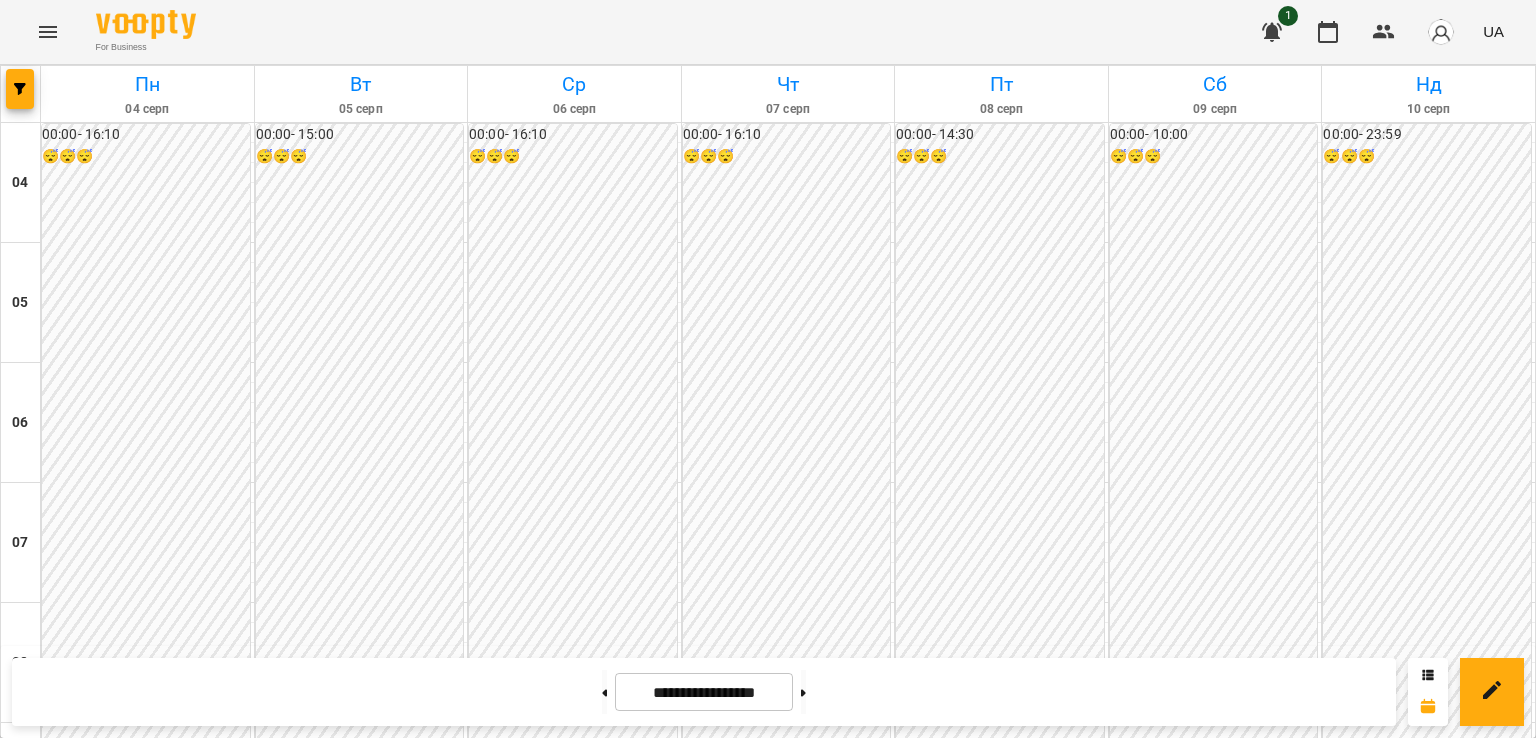click on "[TIME] [FIRST] [LAST]" at bounding box center (574, 1891) 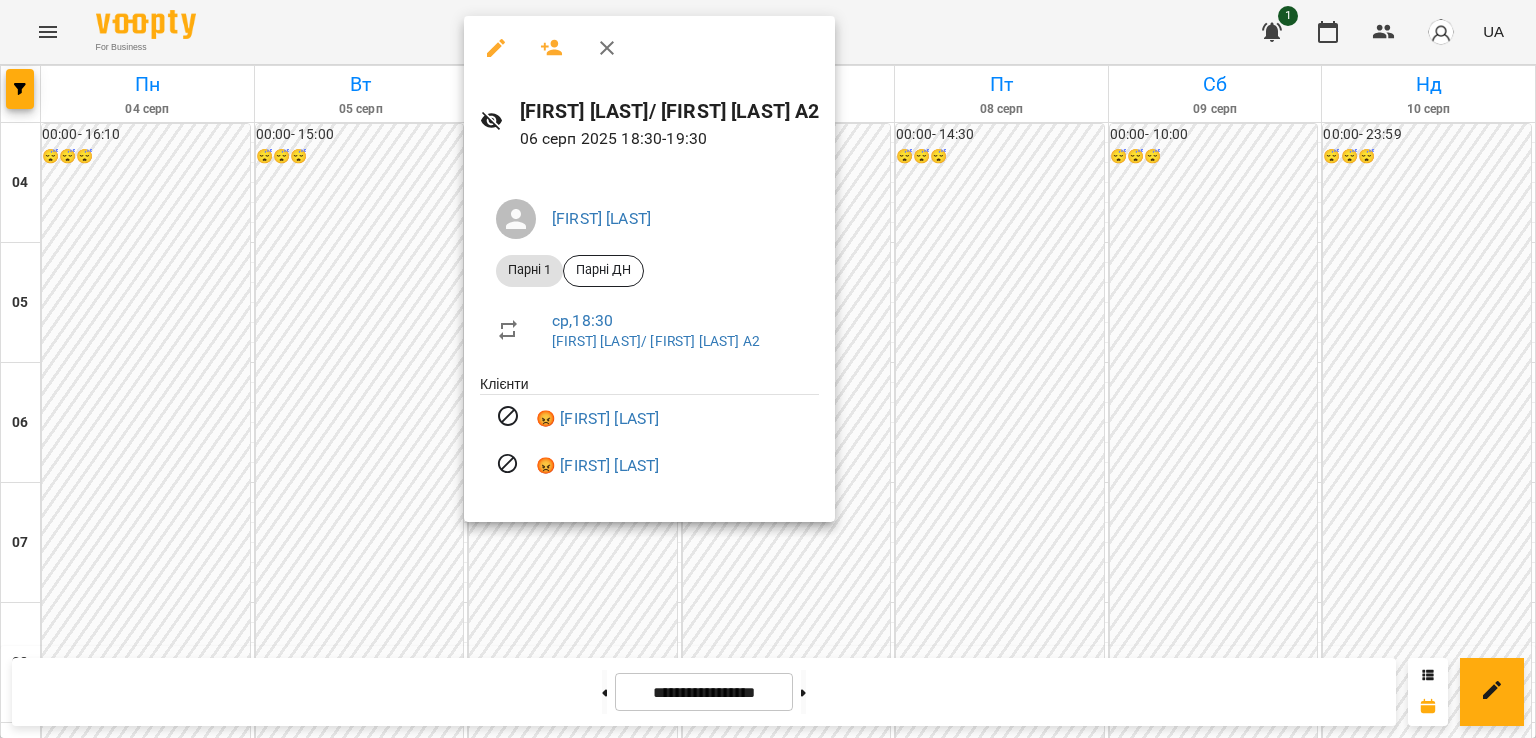 click at bounding box center [768, 369] 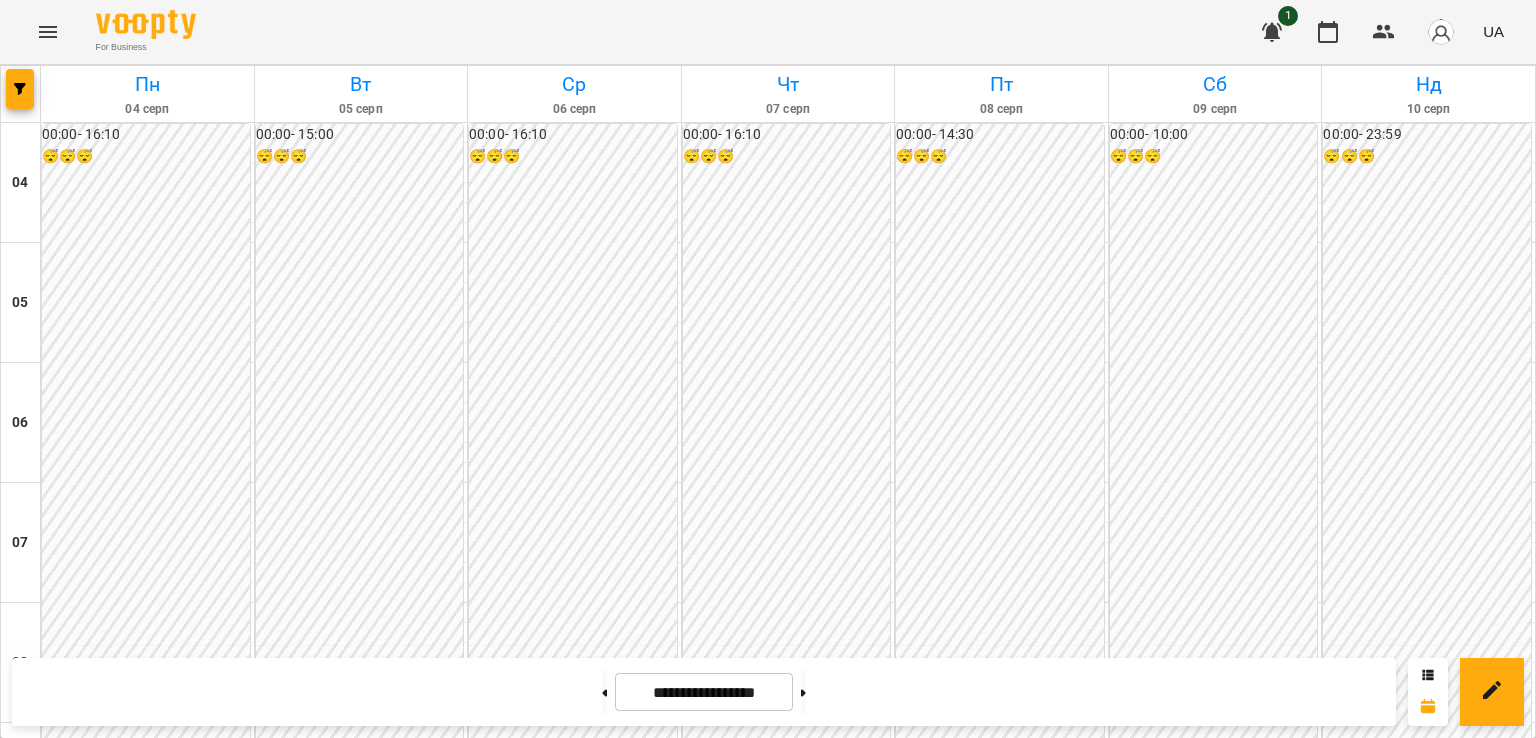 scroll, scrollTop: 1754, scrollLeft: 0, axis: vertical 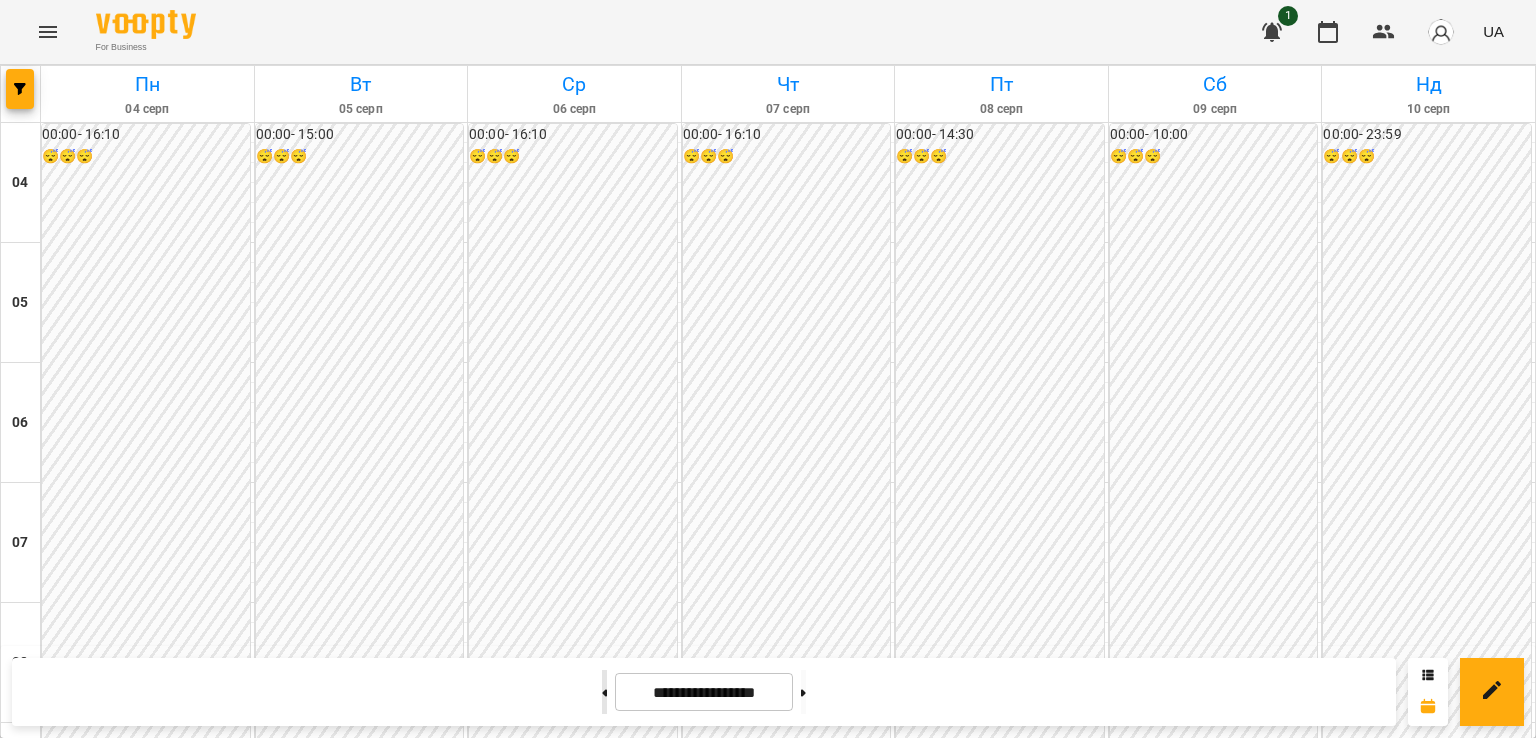 click at bounding box center (604, 692) 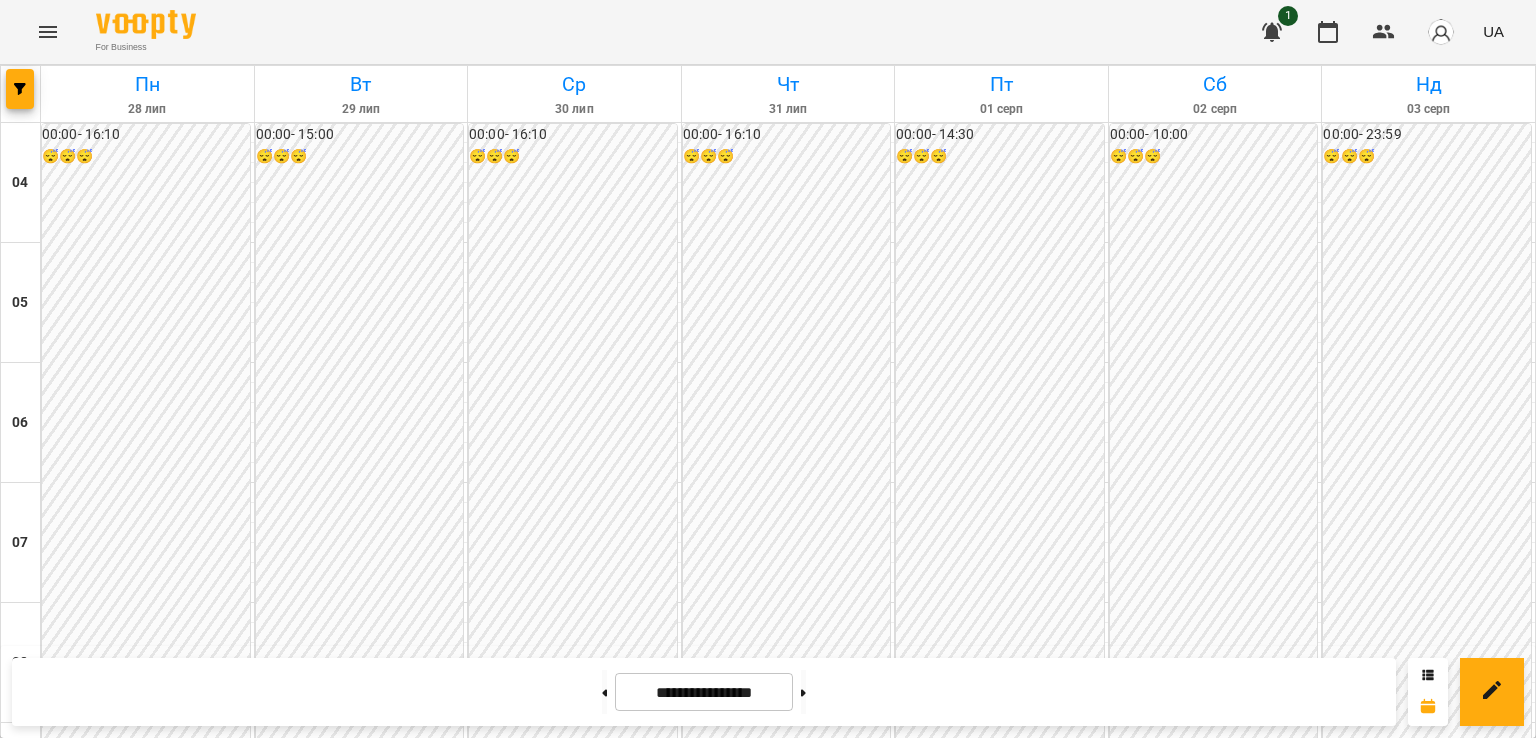 scroll, scrollTop: 1403, scrollLeft: 0, axis: vertical 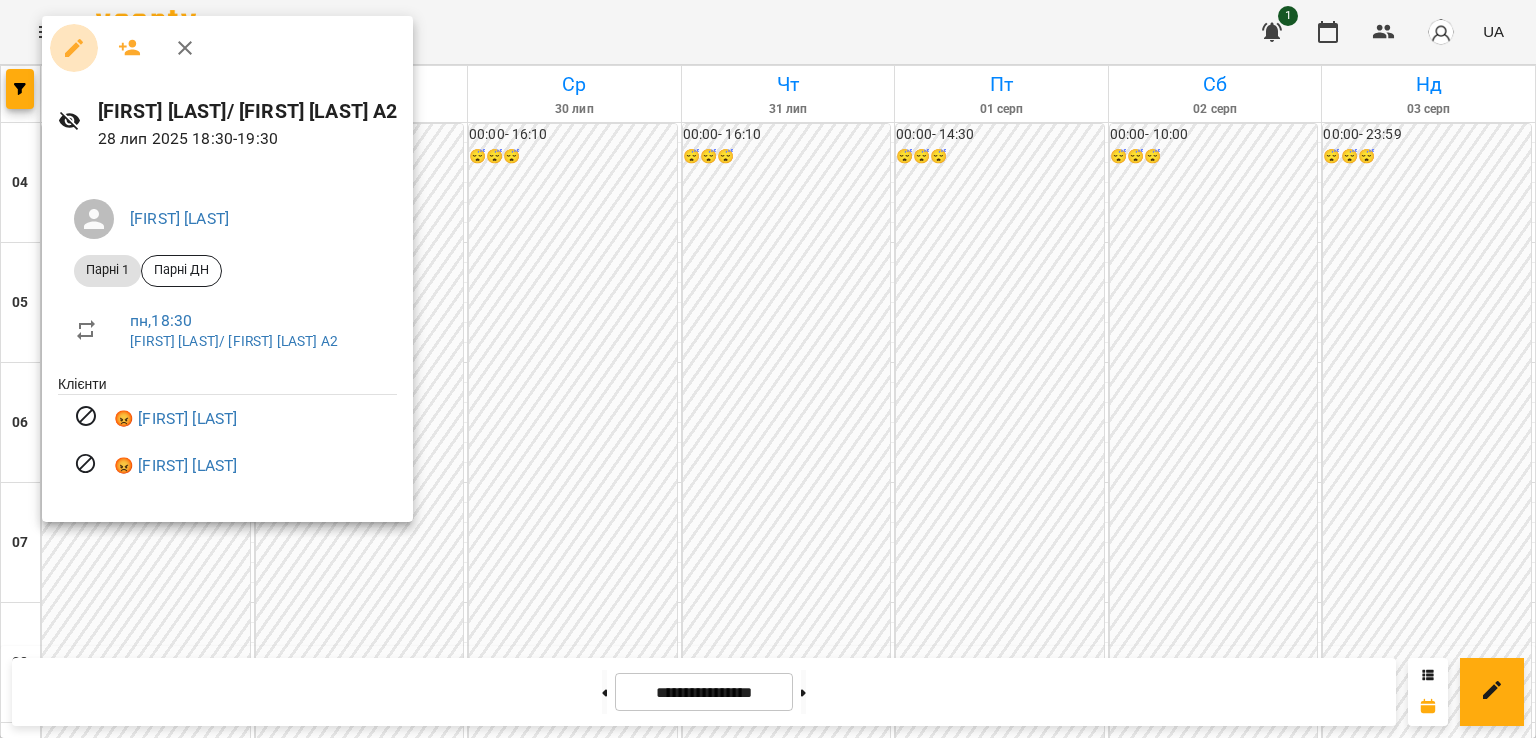 click 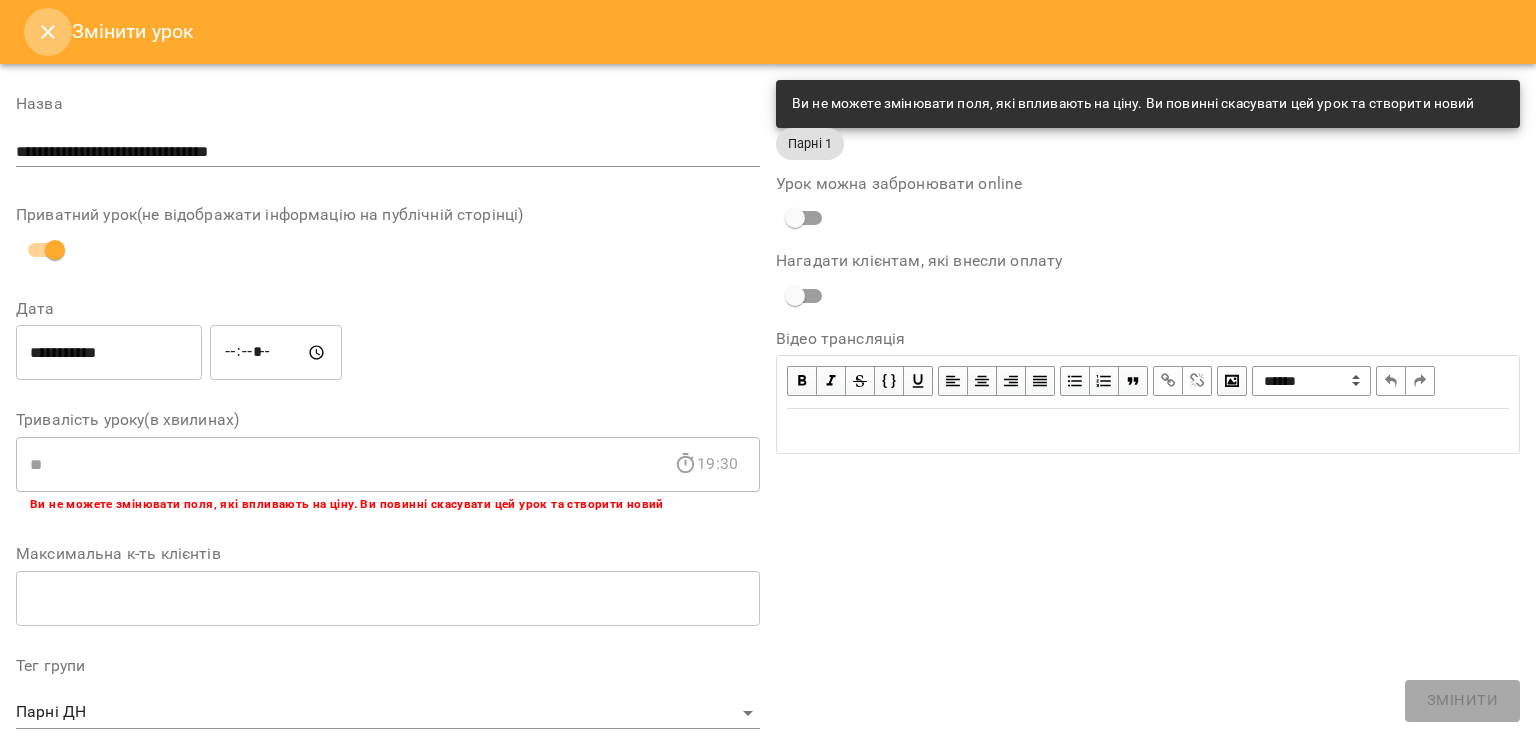 click 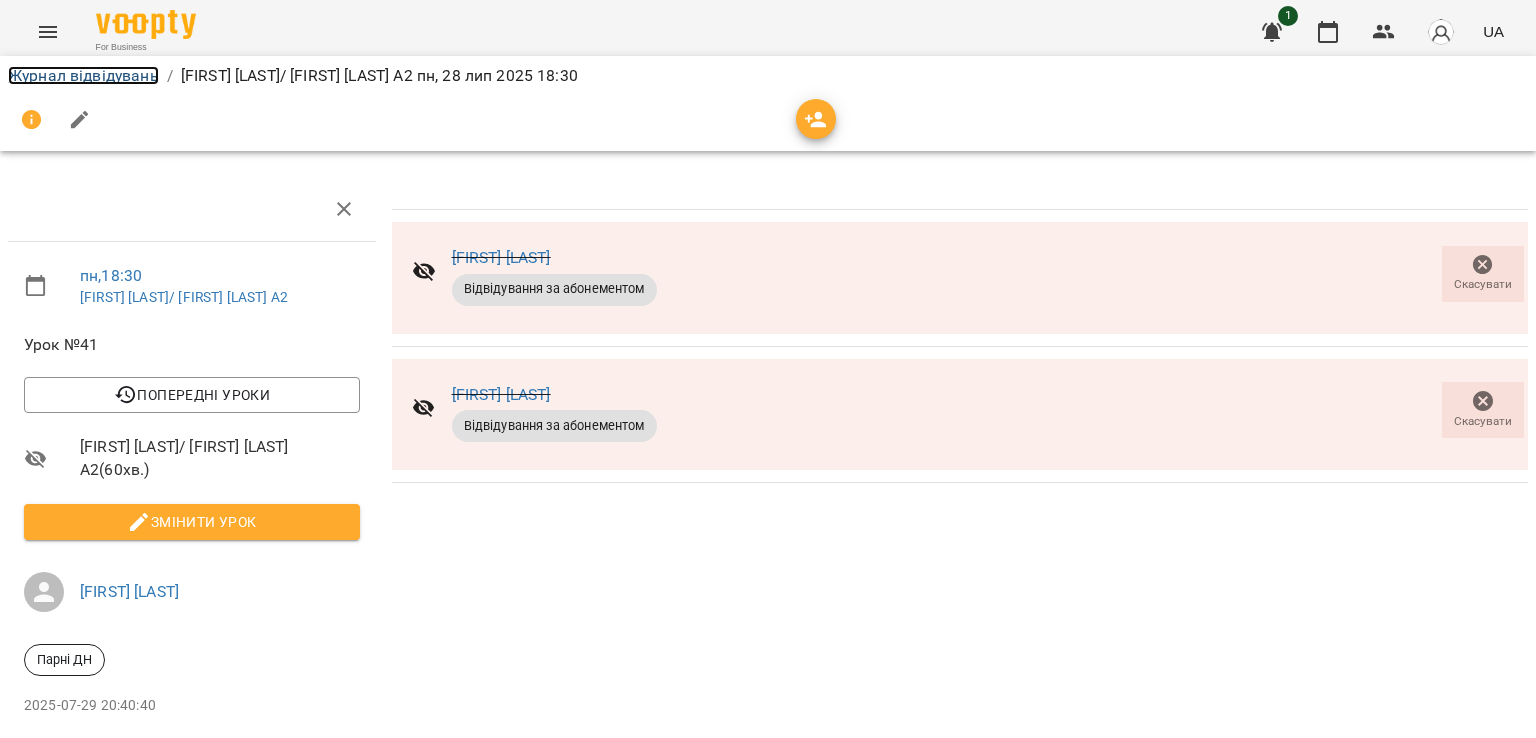 click on "Журнал відвідувань" at bounding box center [83, 75] 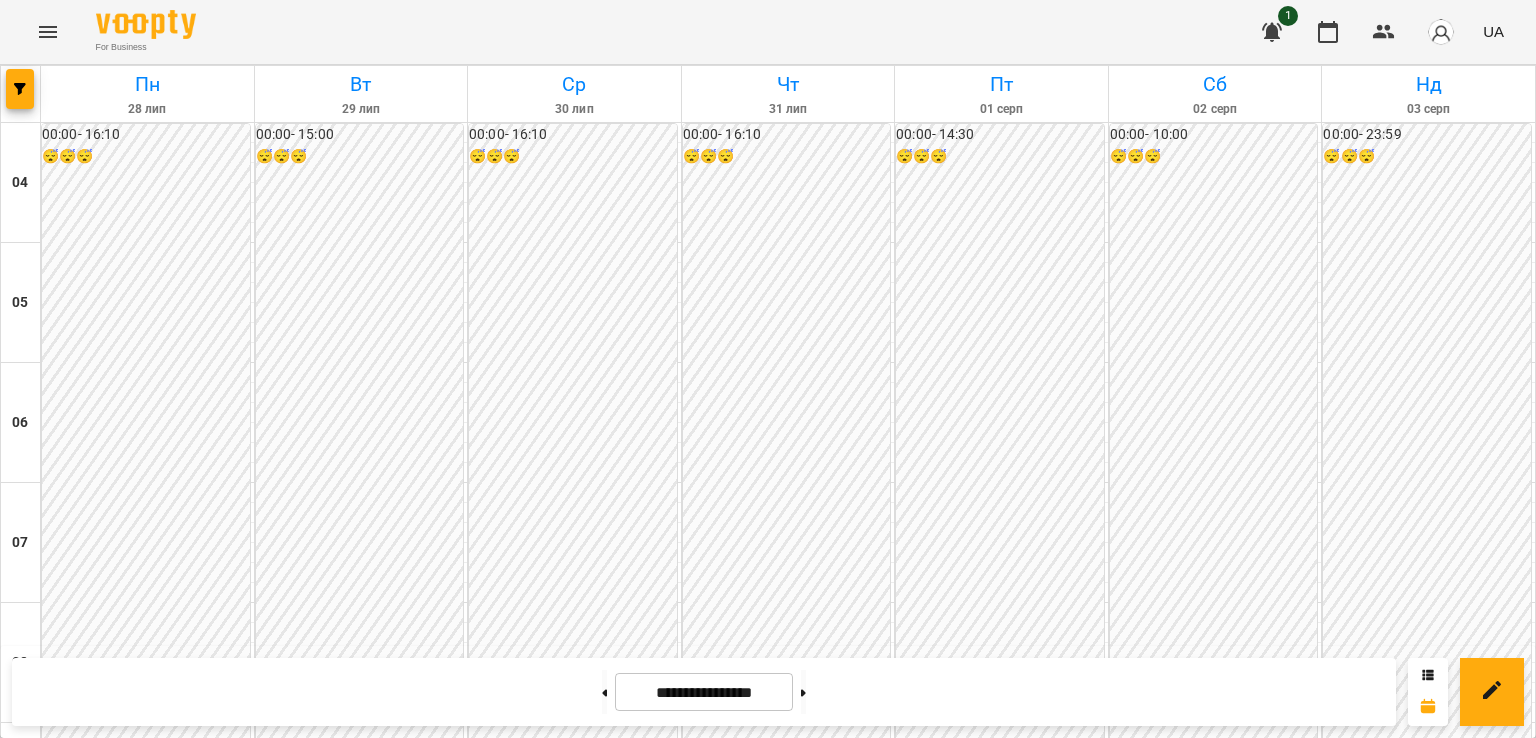 scroll, scrollTop: 1718, scrollLeft: 0, axis: vertical 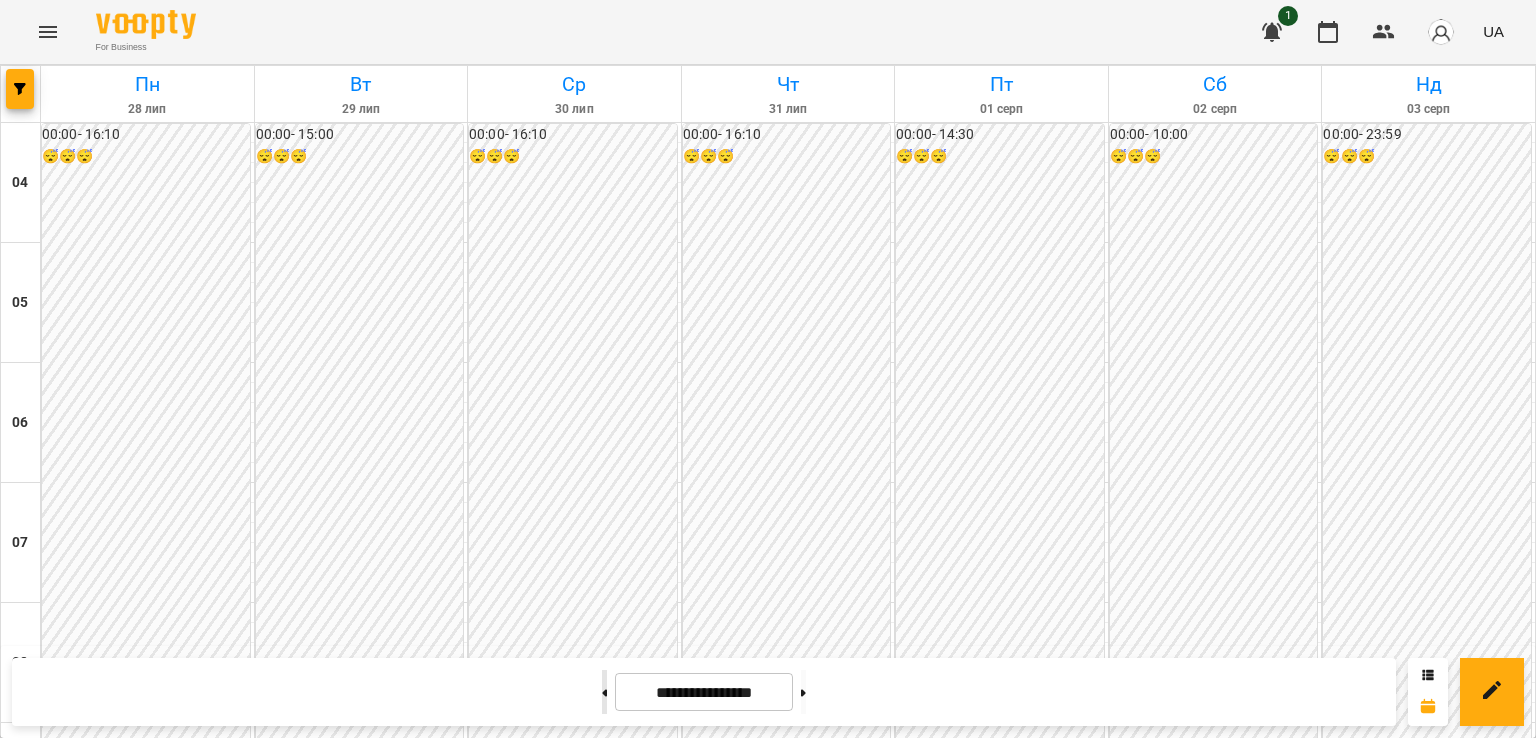 click at bounding box center [604, 692] 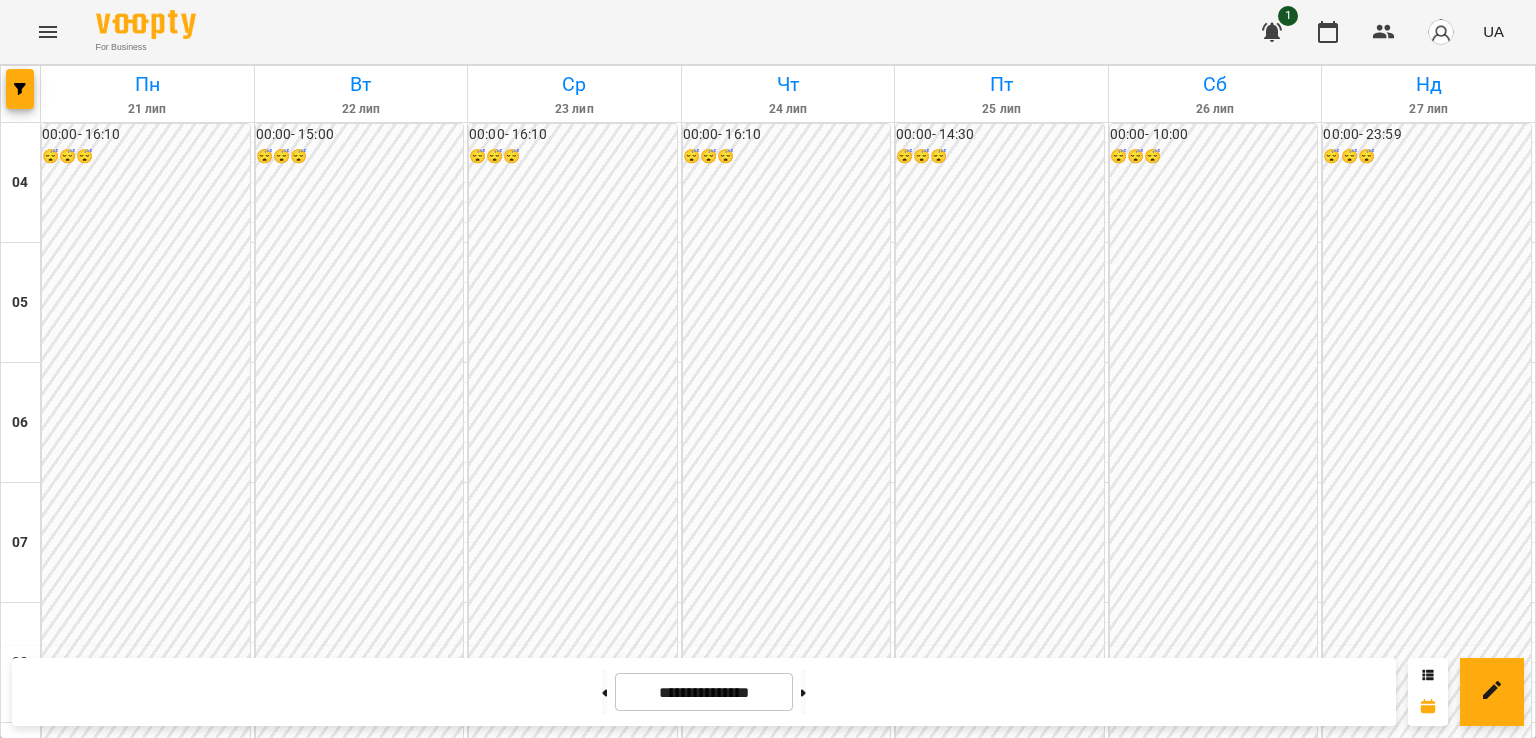 scroll, scrollTop: 1633, scrollLeft: 0, axis: vertical 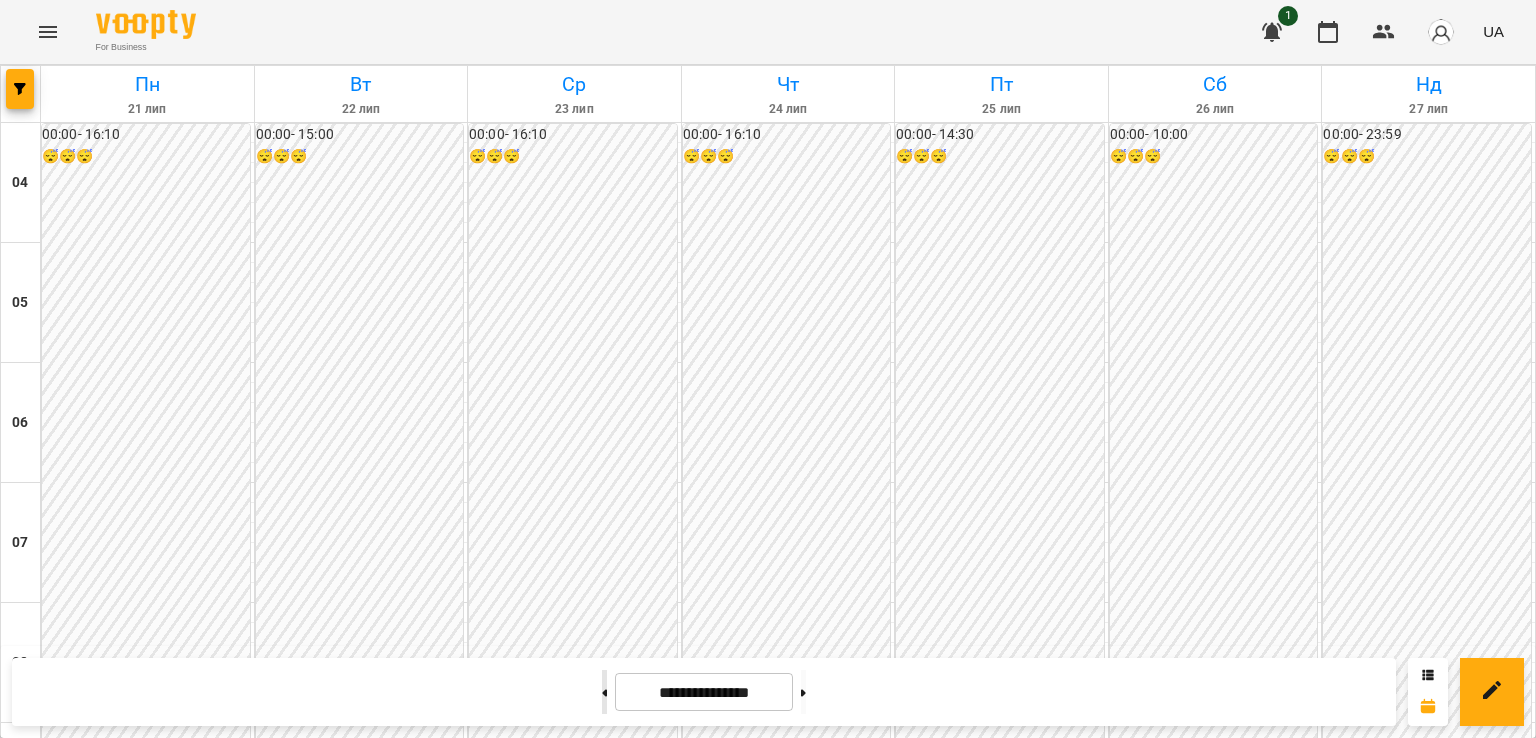 click at bounding box center [604, 692] 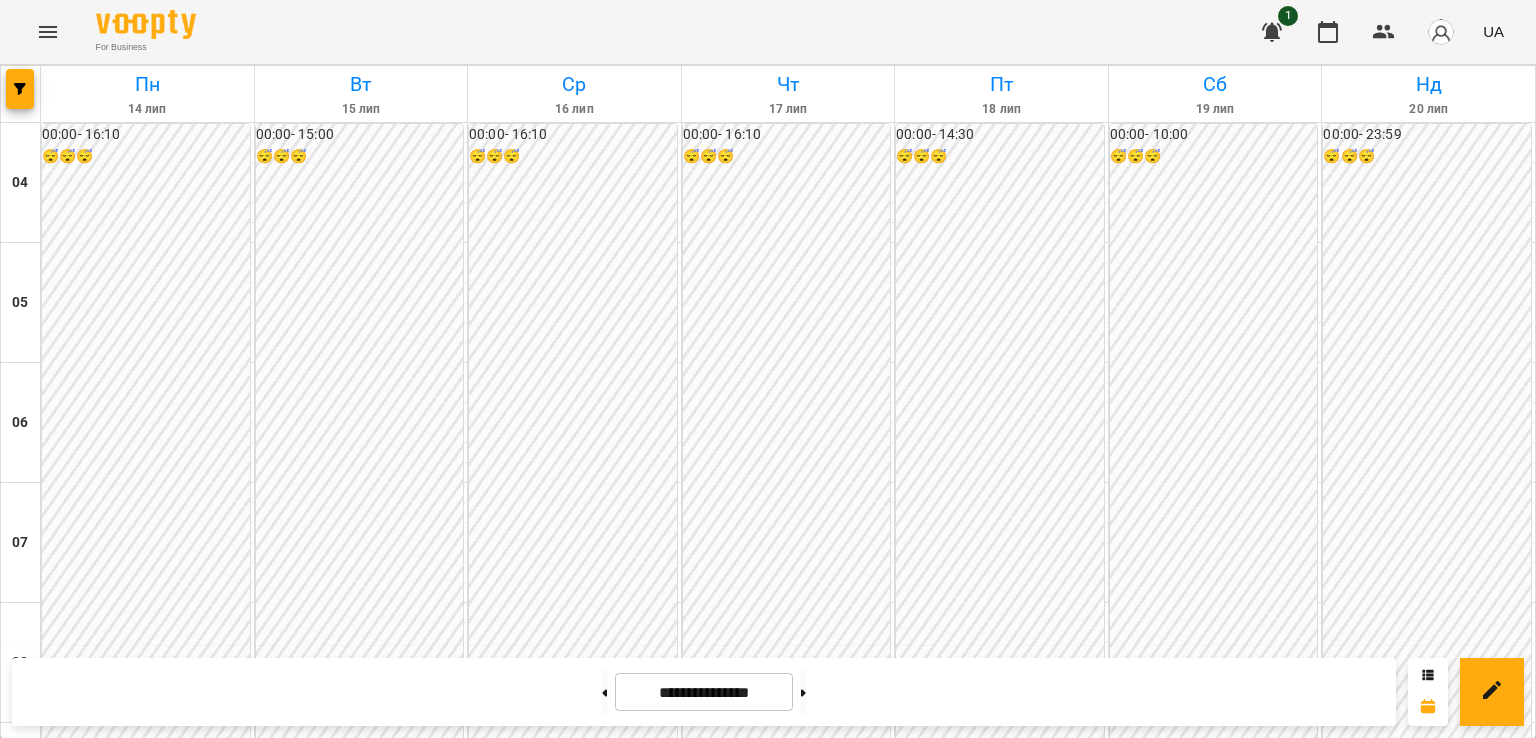 scroll, scrollTop: 1380, scrollLeft: 0, axis: vertical 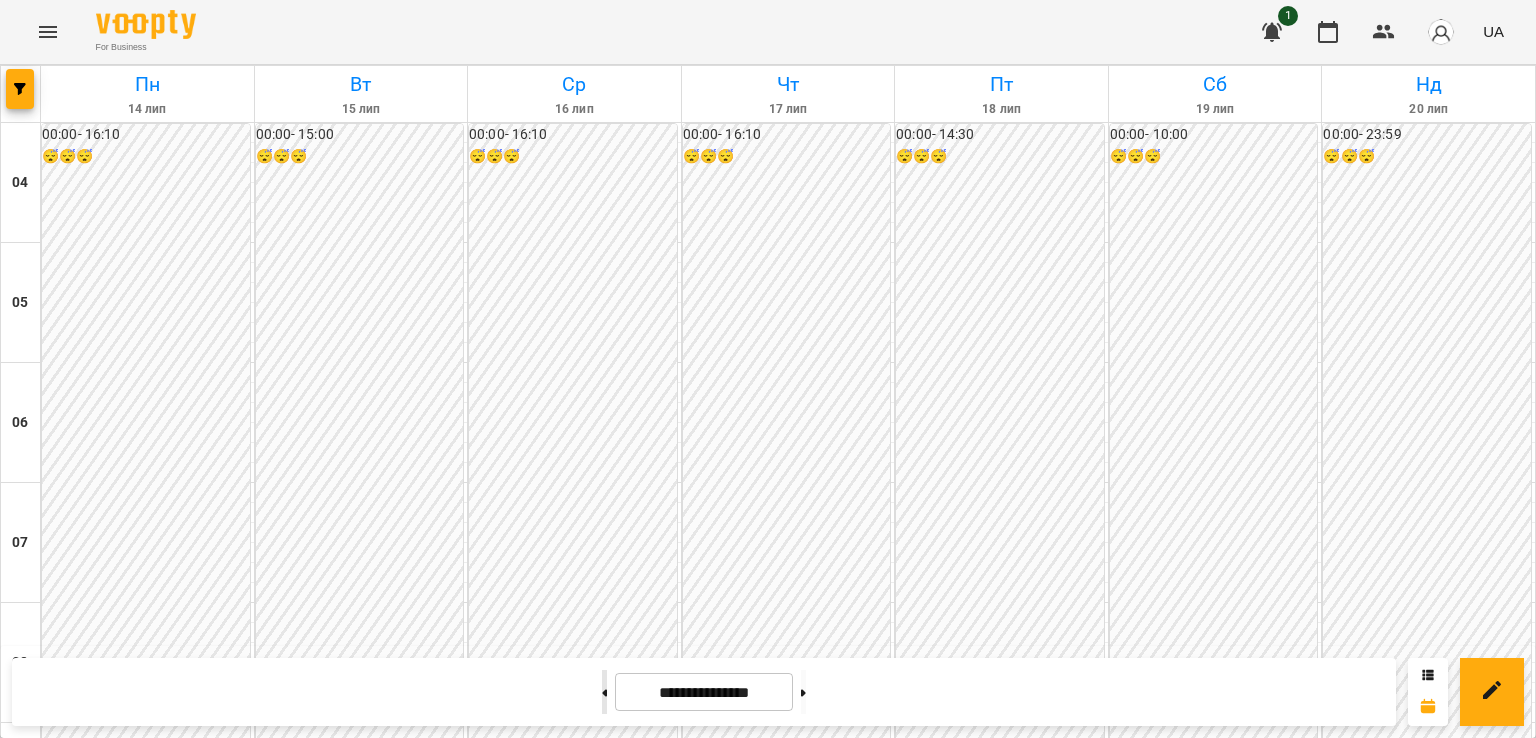 click at bounding box center [604, 692] 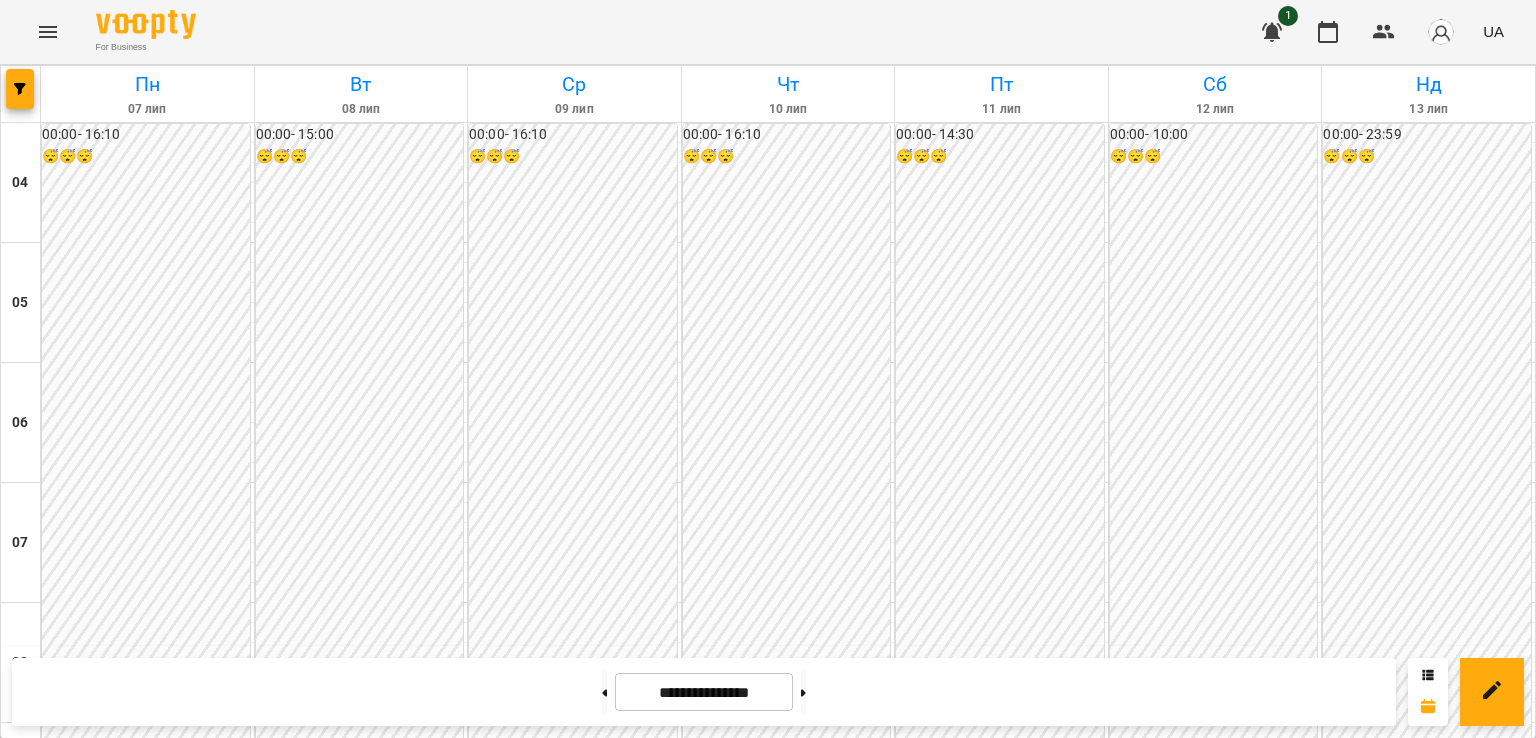 scroll, scrollTop: 1298, scrollLeft: 0, axis: vertical 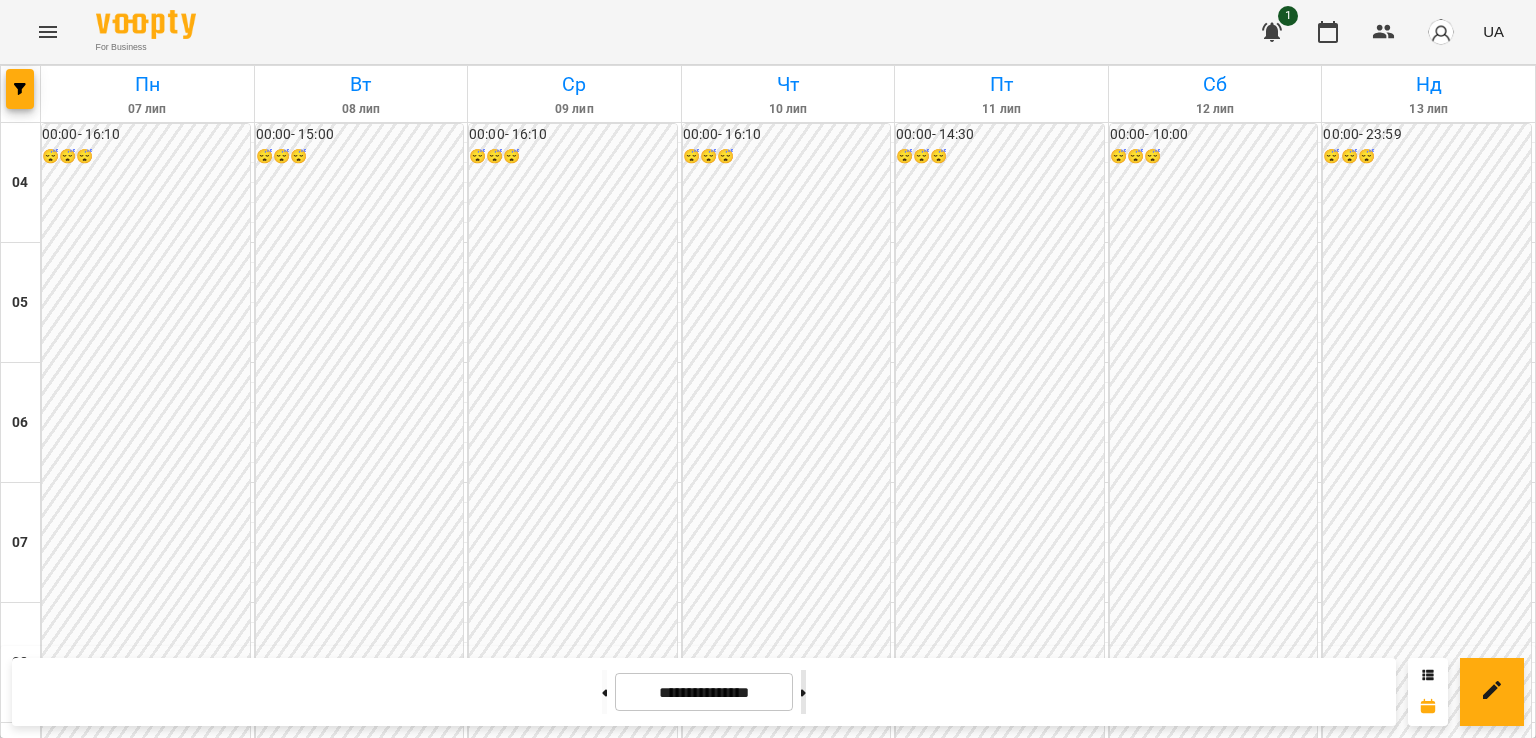 click at bounding box center (803, 692) 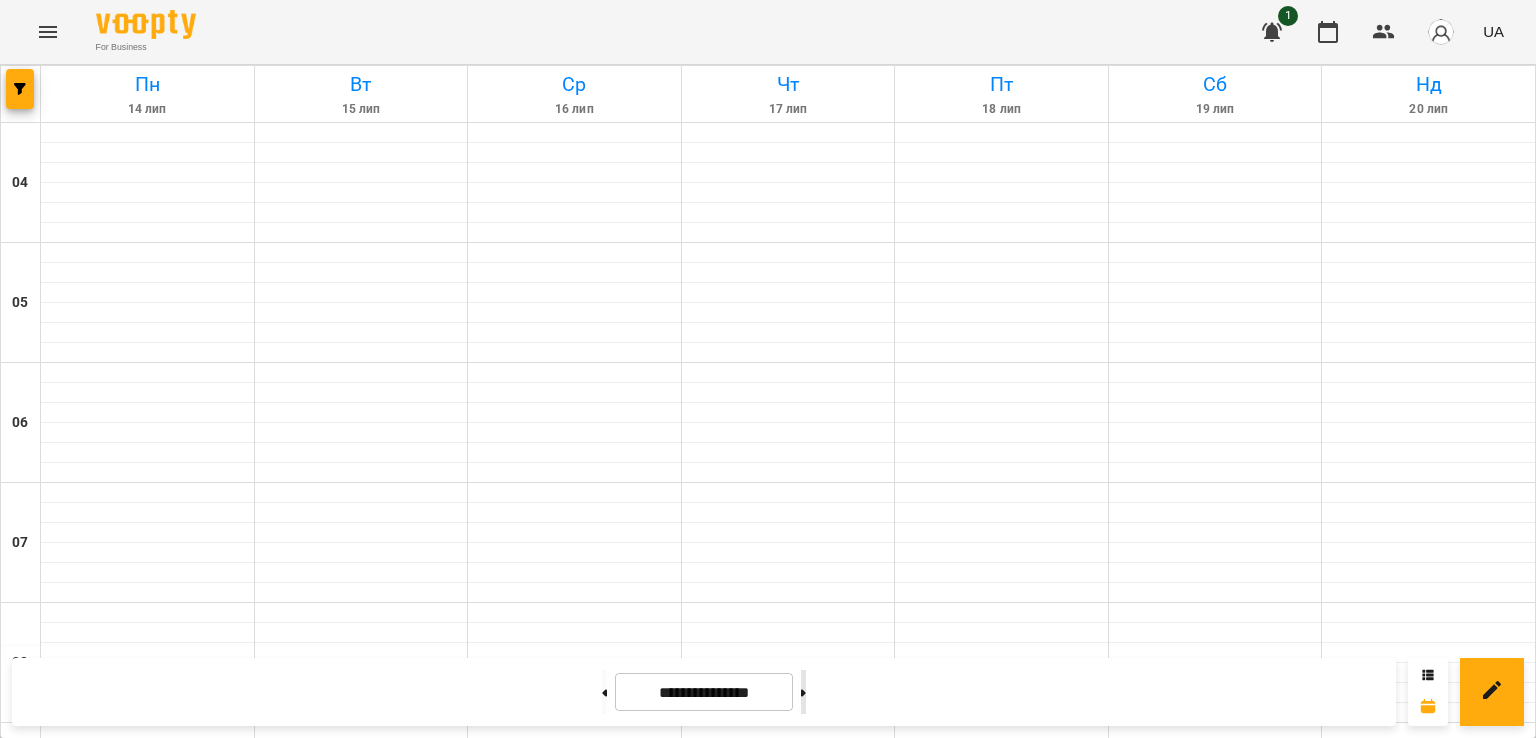 click at bounding box center (803, 692) 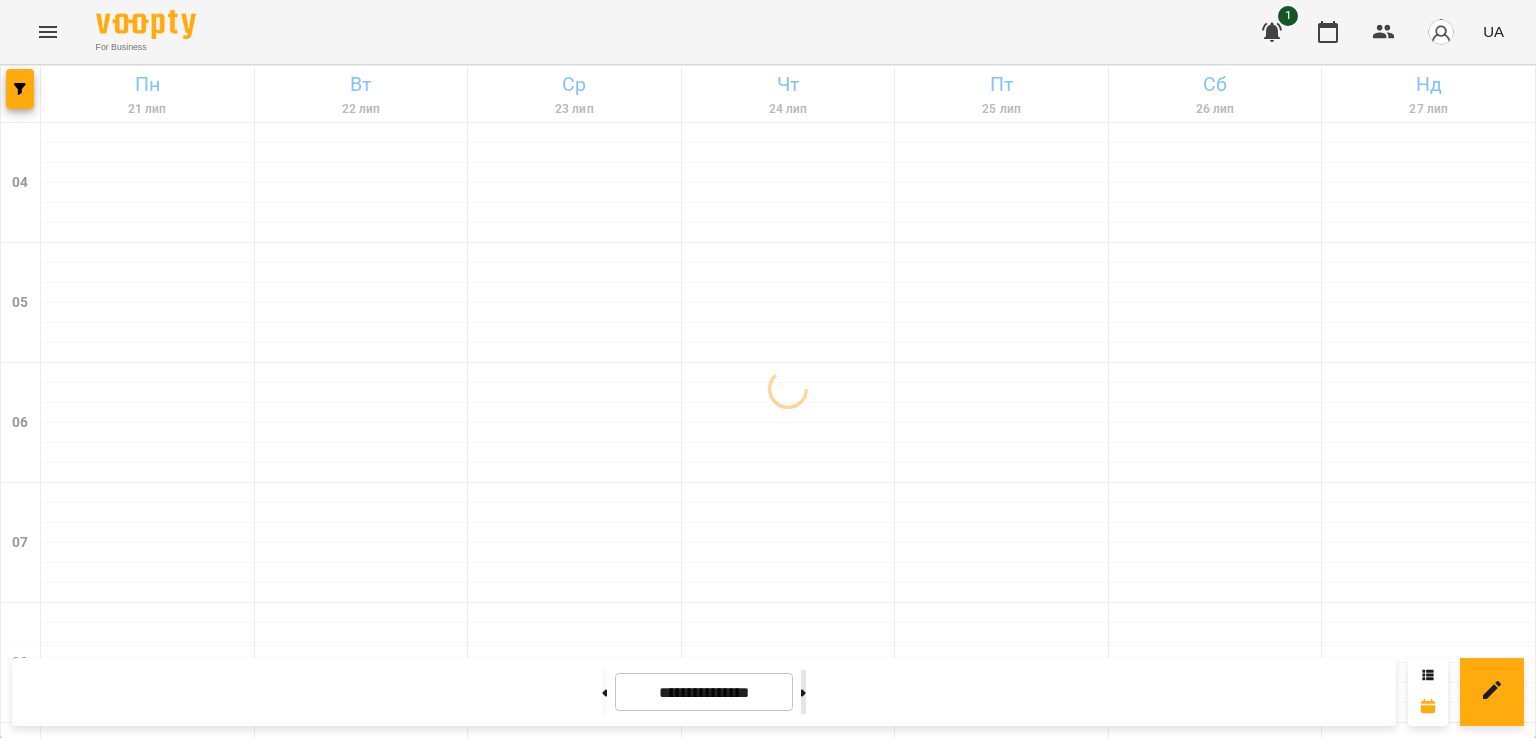 click at bounding box center (803, 692) 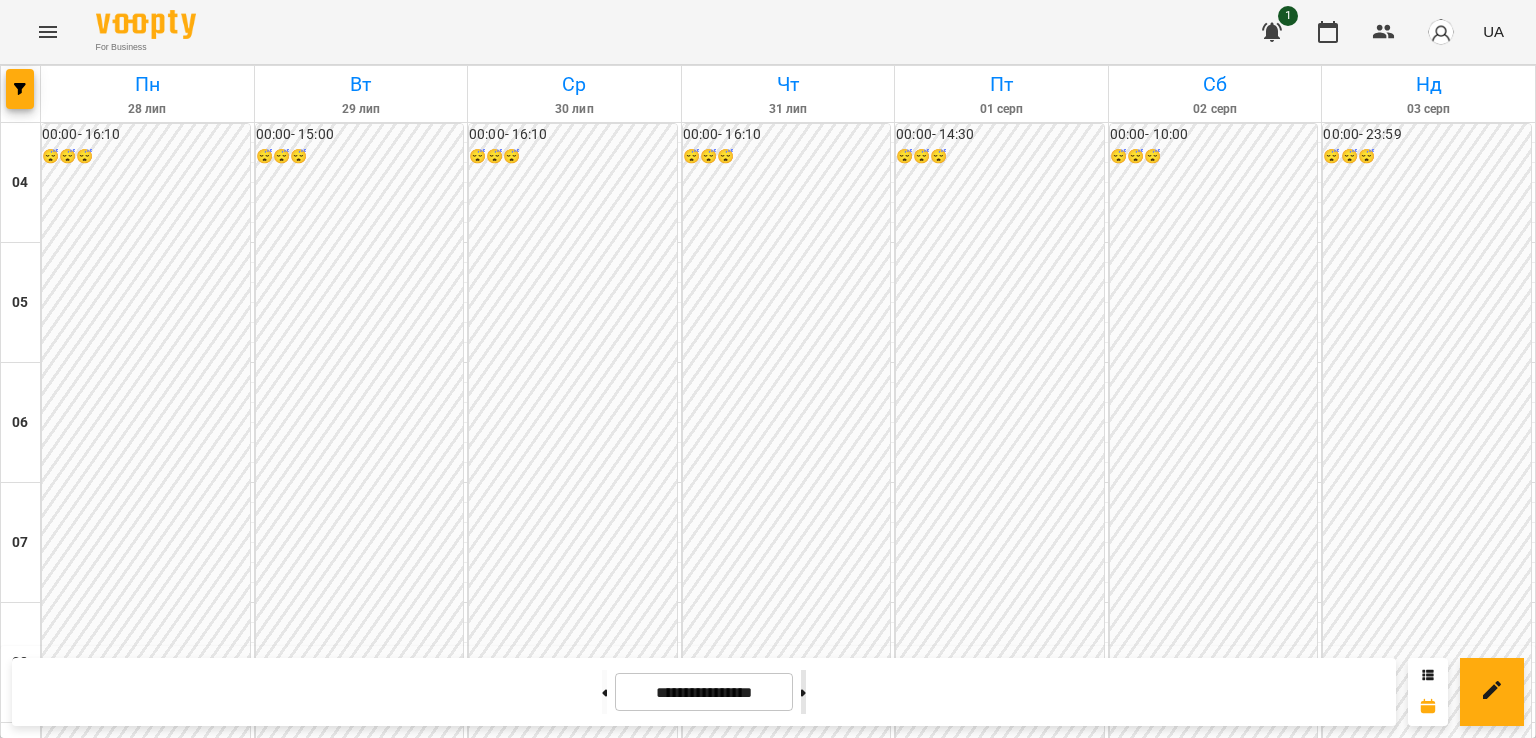 click at bounding box center [803, 692] 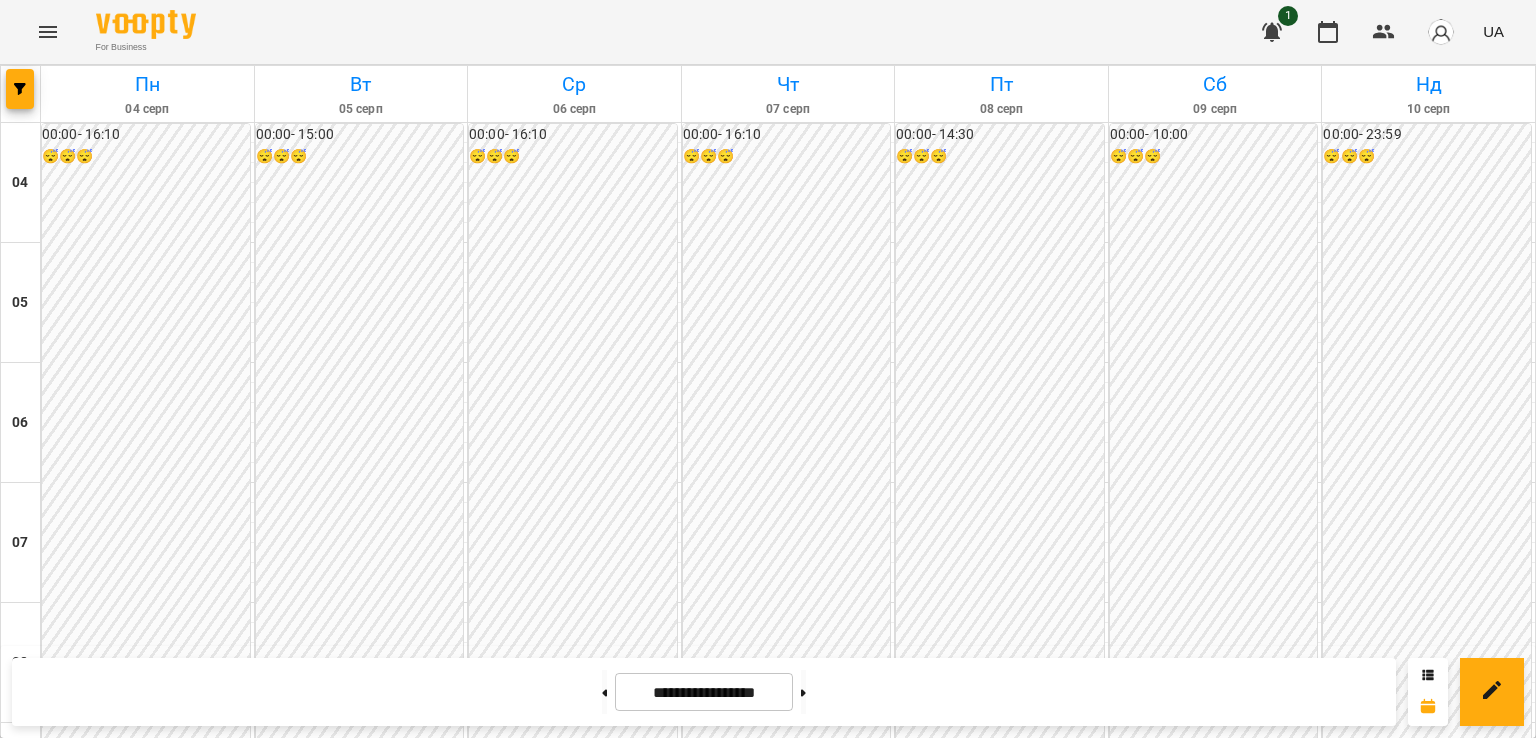 click on "[TIME] [FIRST] [LAST]" at bounding box center [147, 1751] 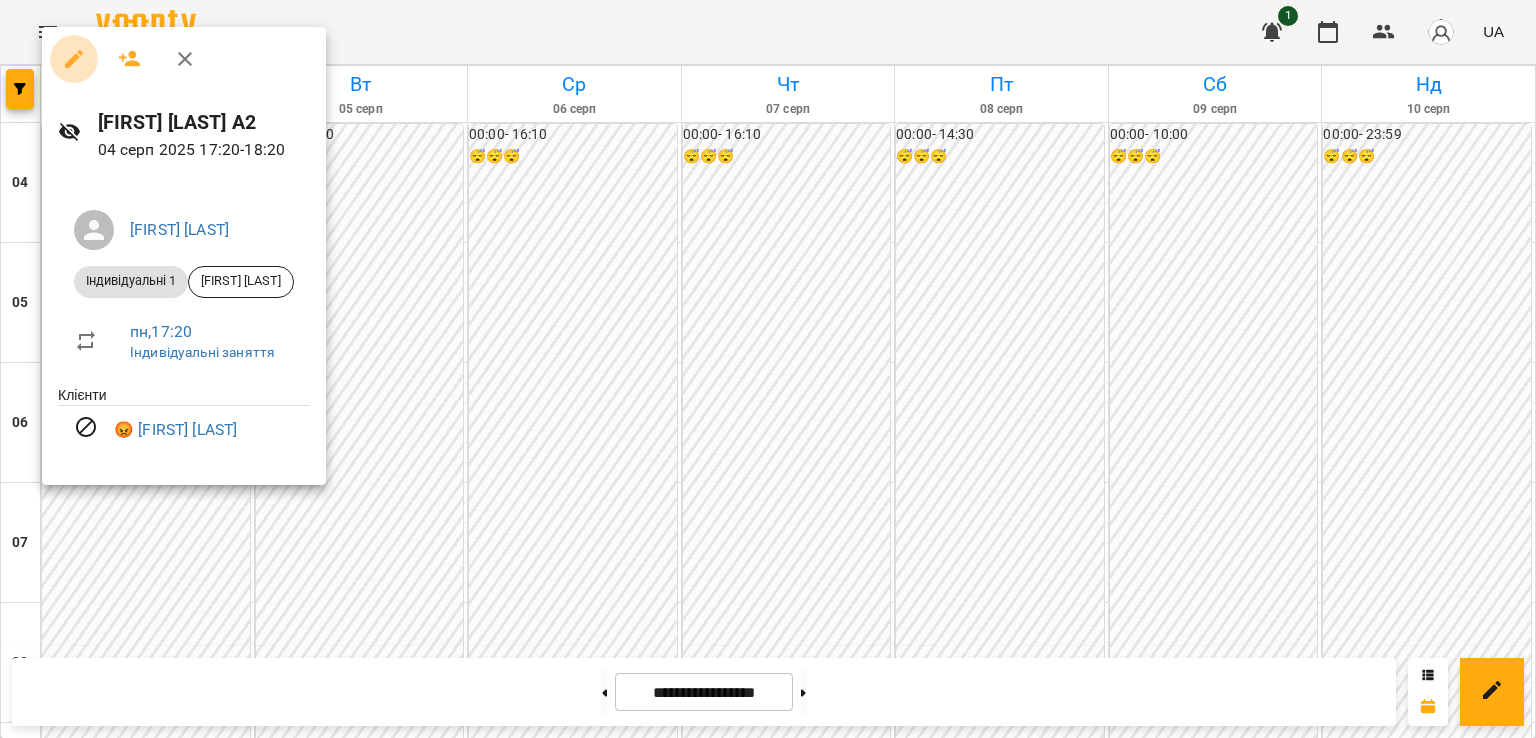 click 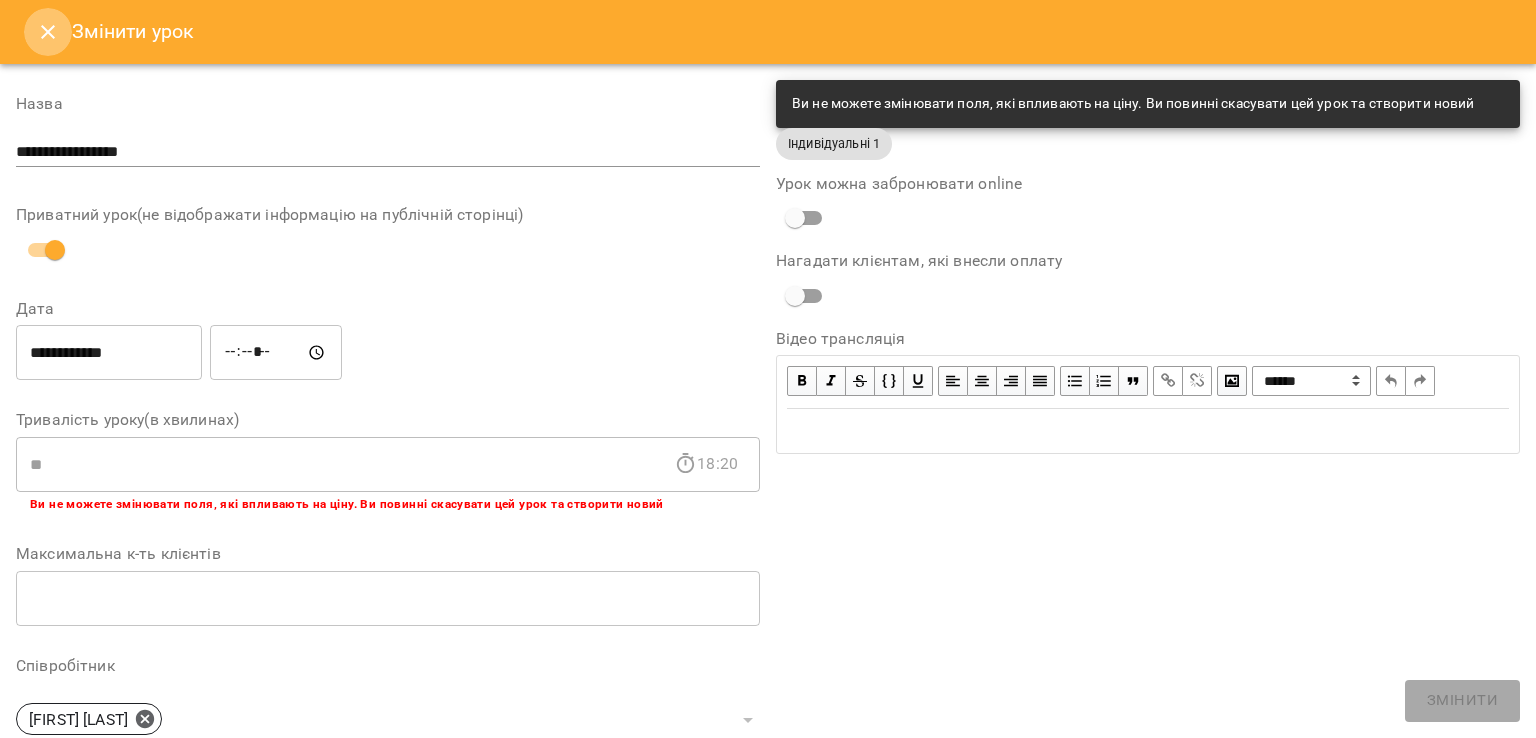 click 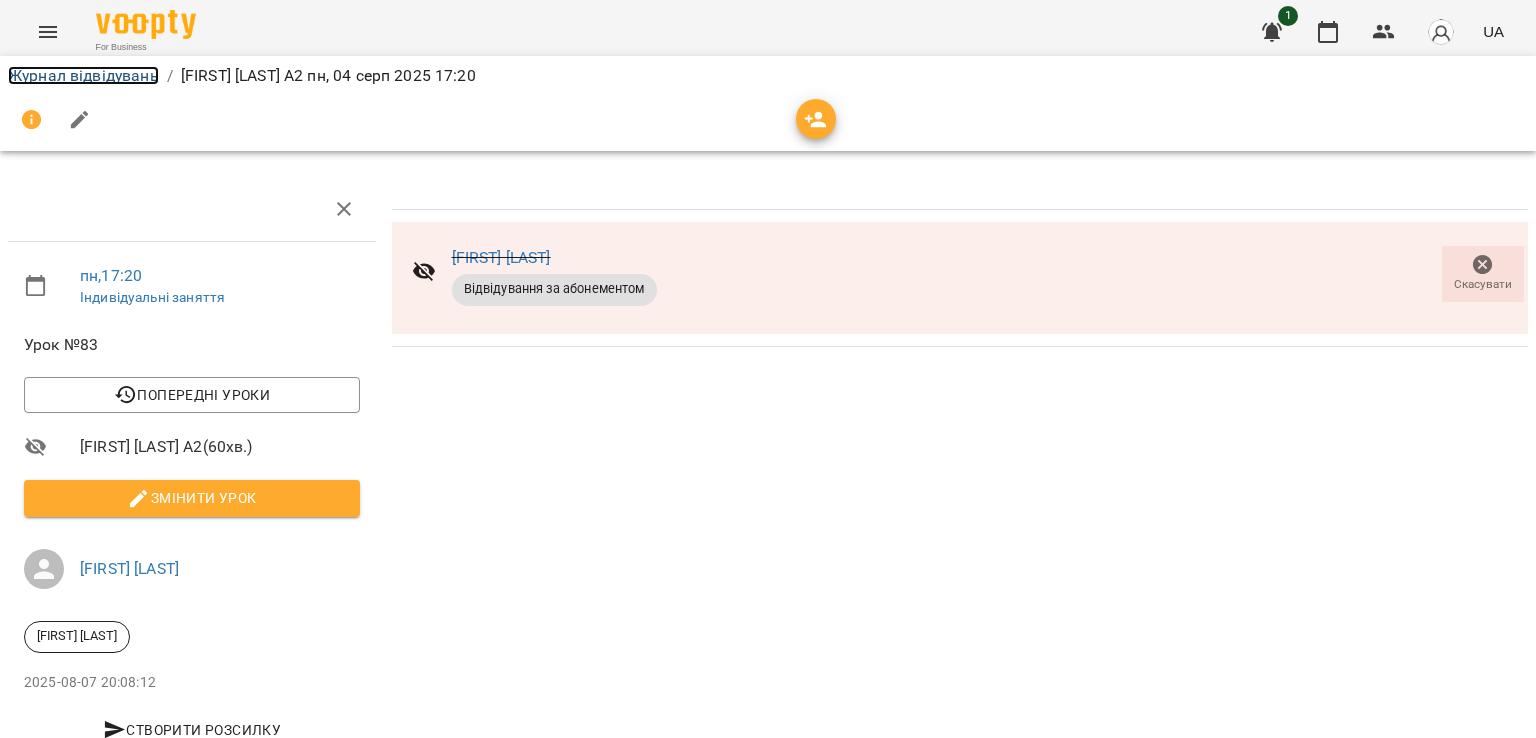 click on "Журнал відвідувань" at bounding box center [83, 75] 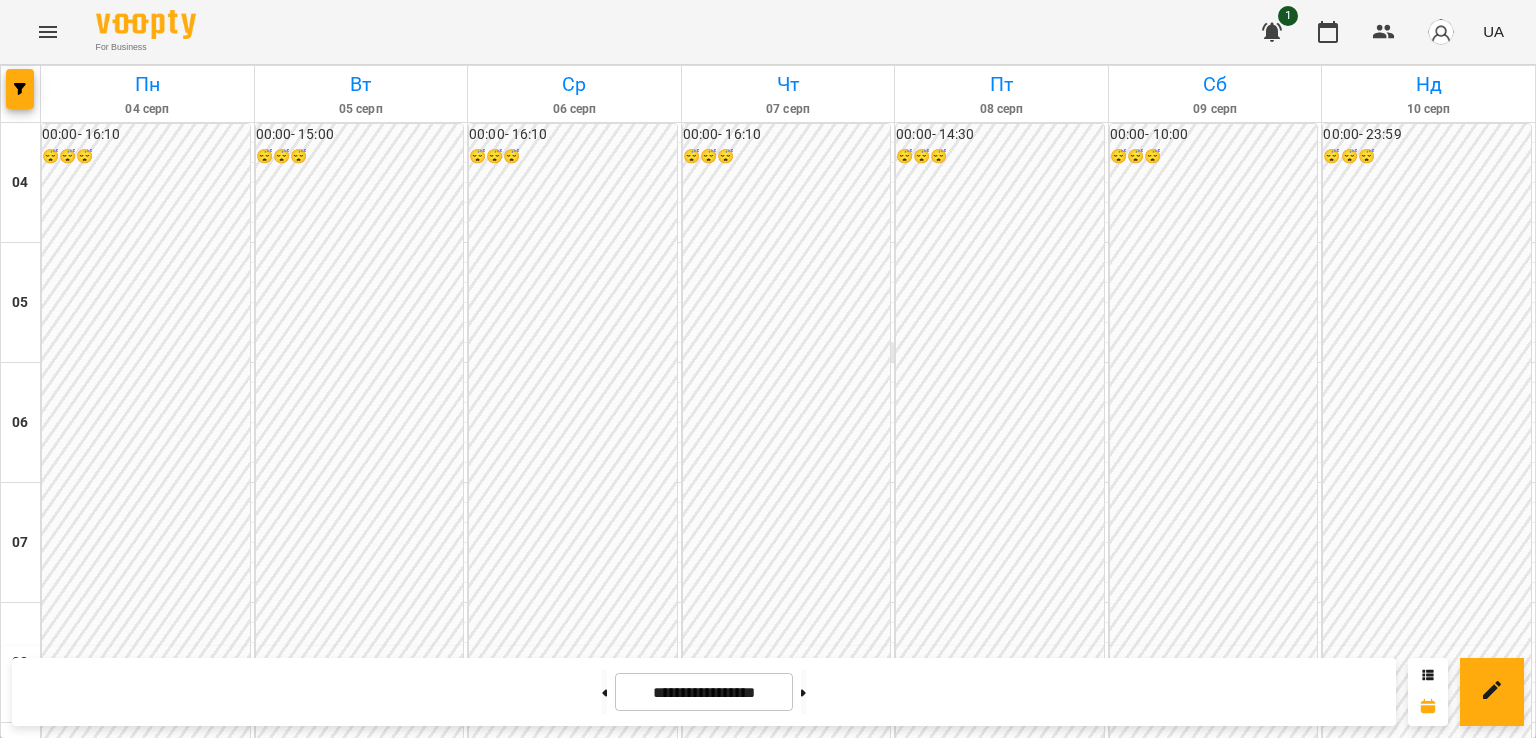 scroll, scrollTop: 1694, scrollLeft: 0, axis: vertical 